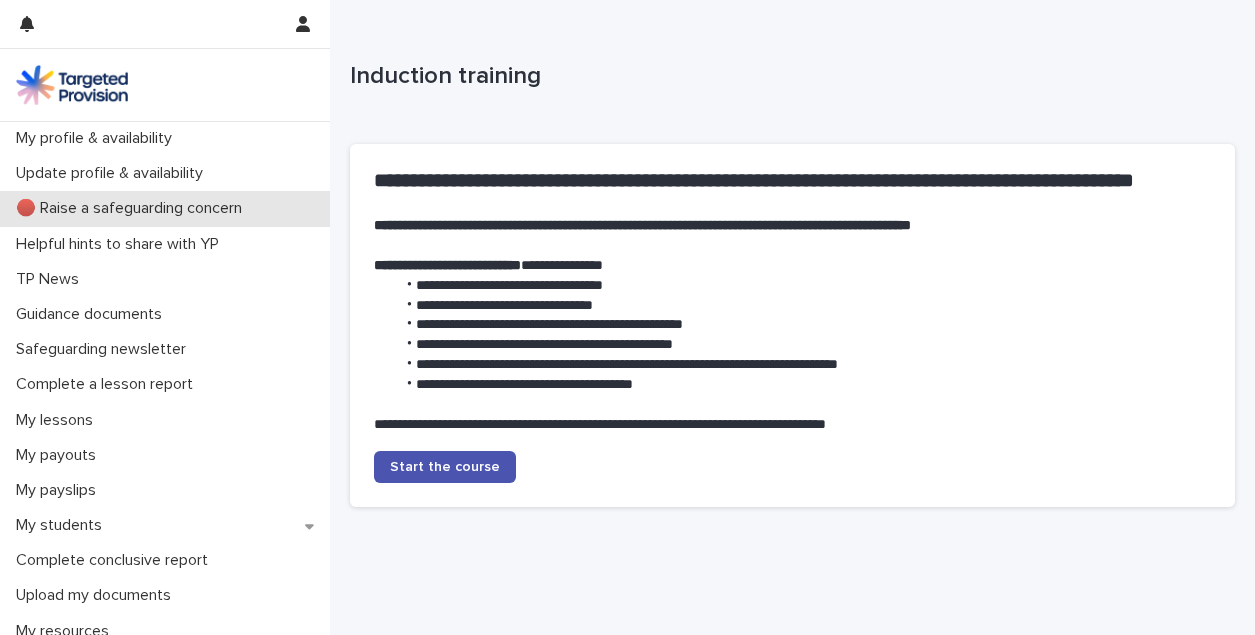 scroll, scrollTop: 0, scrollLeft: 0, axis: both 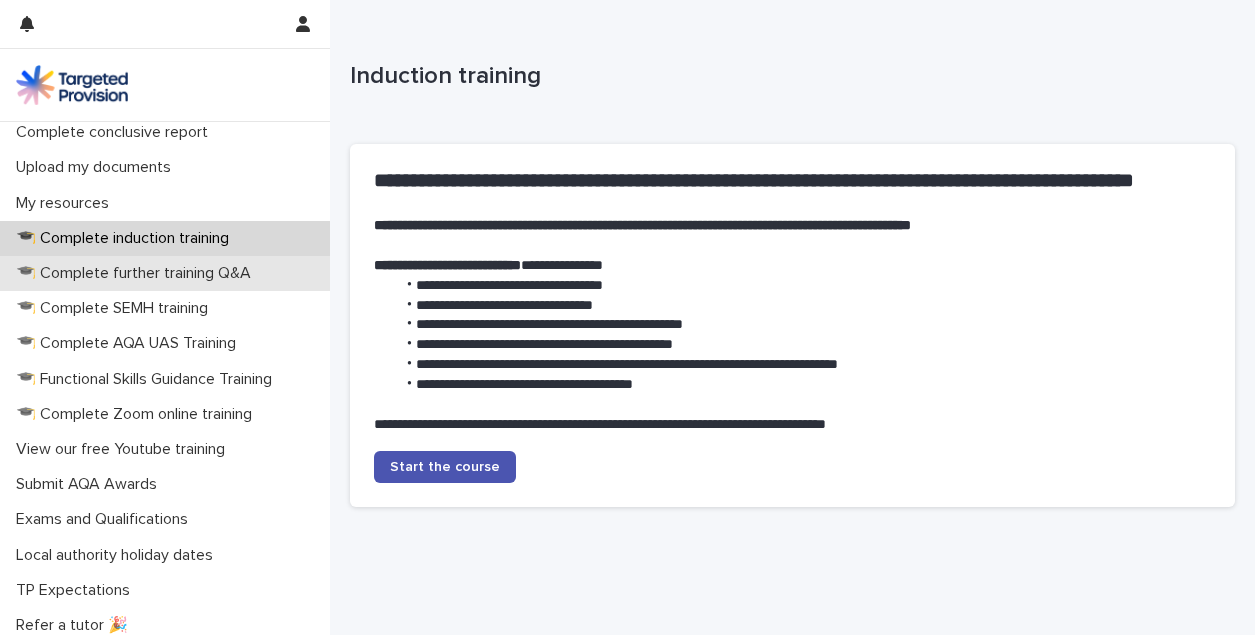 click on "🎓 Complete further training Q&A" at bounding box center (137, 273) 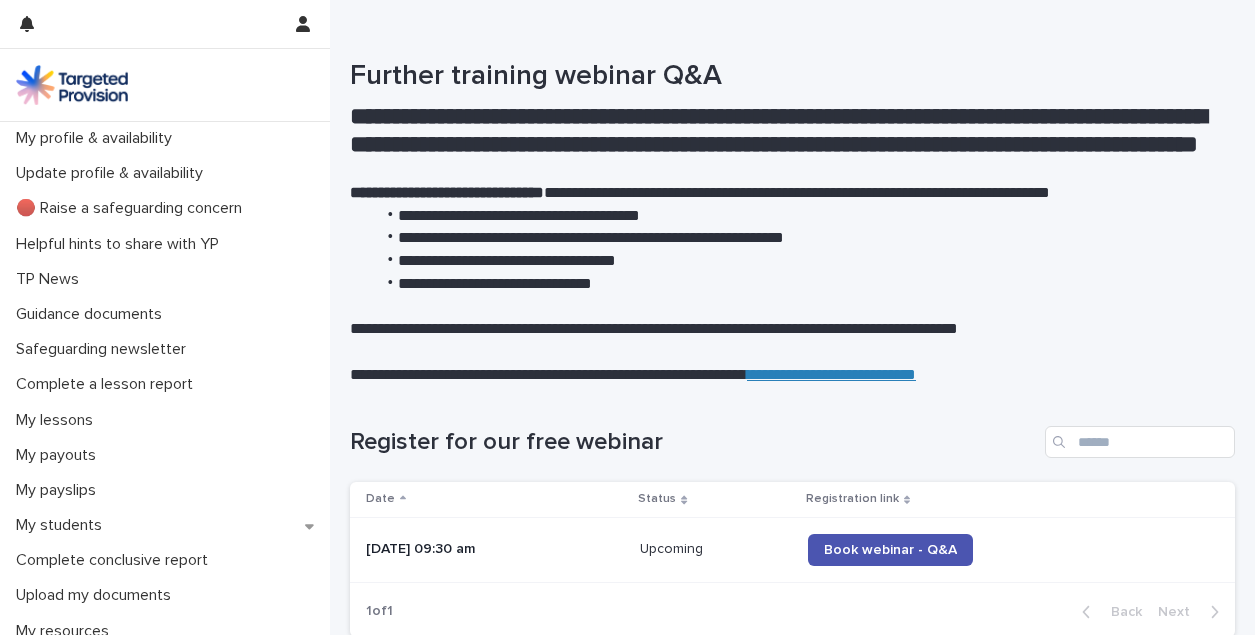 click on "**********" at bounding box center [797, 238] 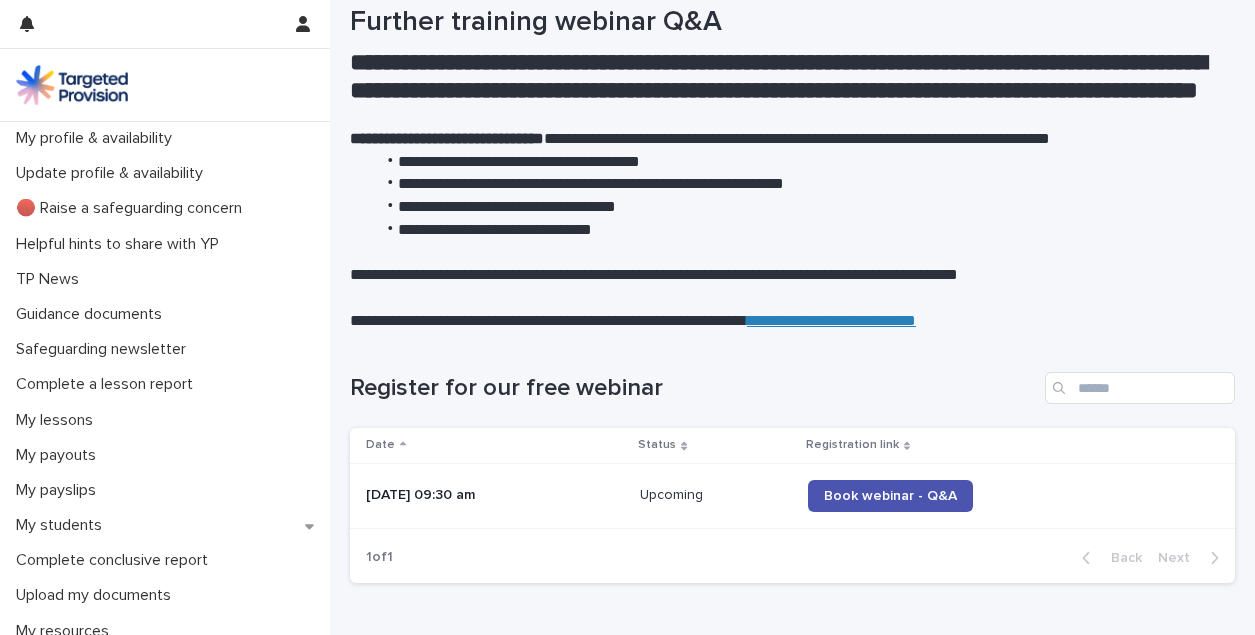 scroll, scrollTop: 20, scrollLeft: 0, axis: vertical 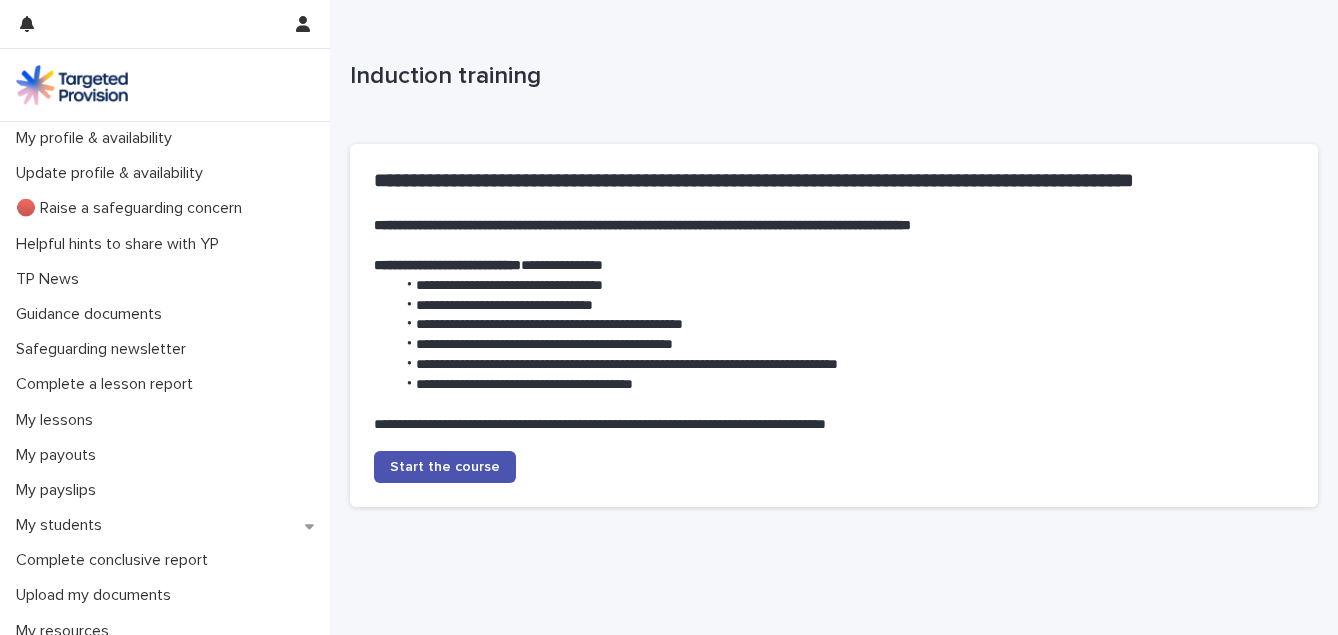 click on "**********" at bounding box center [834, 311] 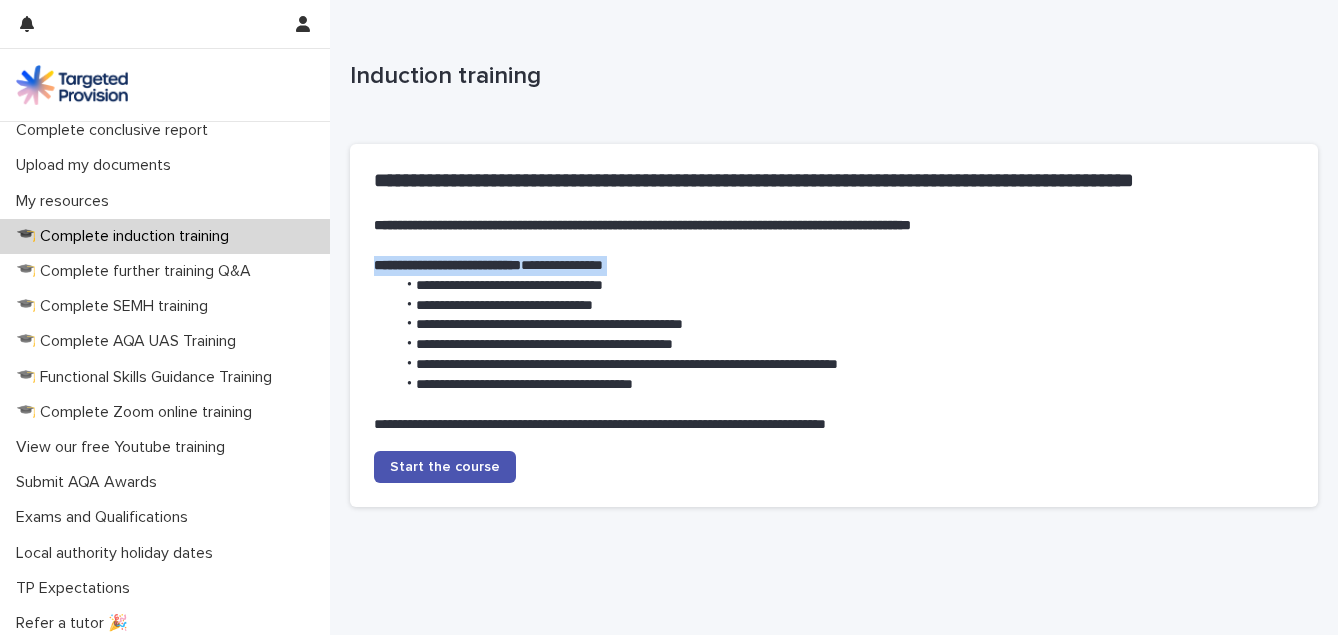 scroll, scrollTop: 439, scrollLeft: 0, axis: vertical 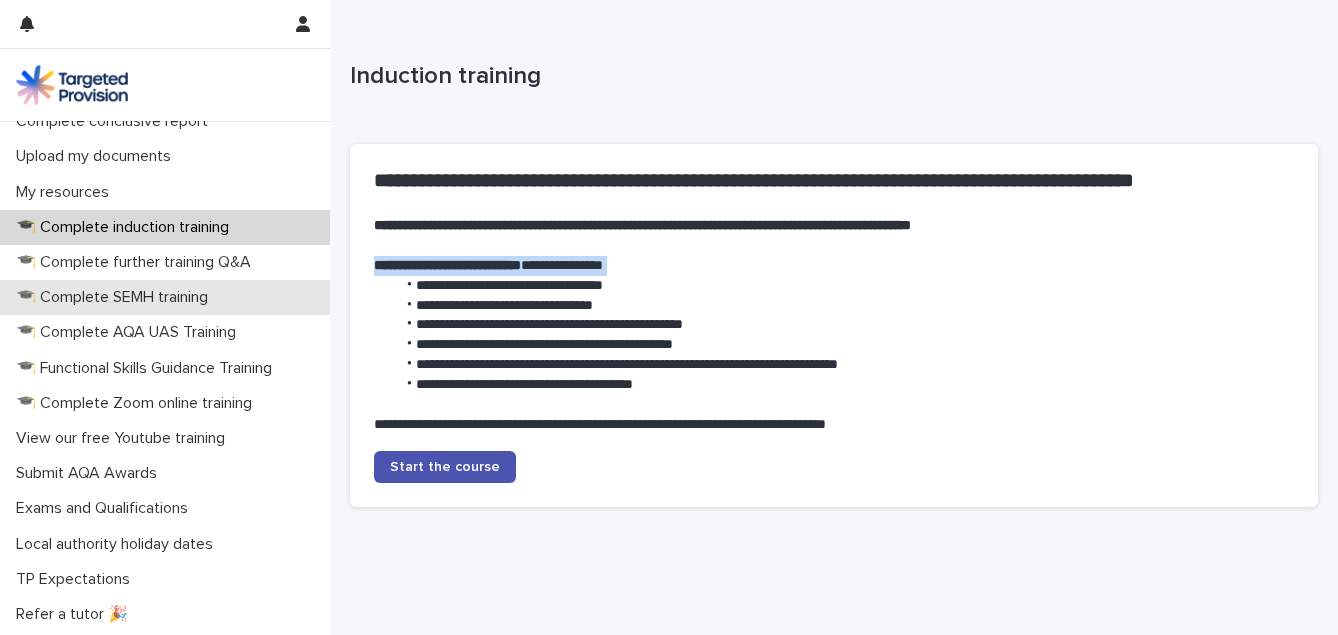 click on "🎓 Complete SEMH training" at bounding box center [116, 297] 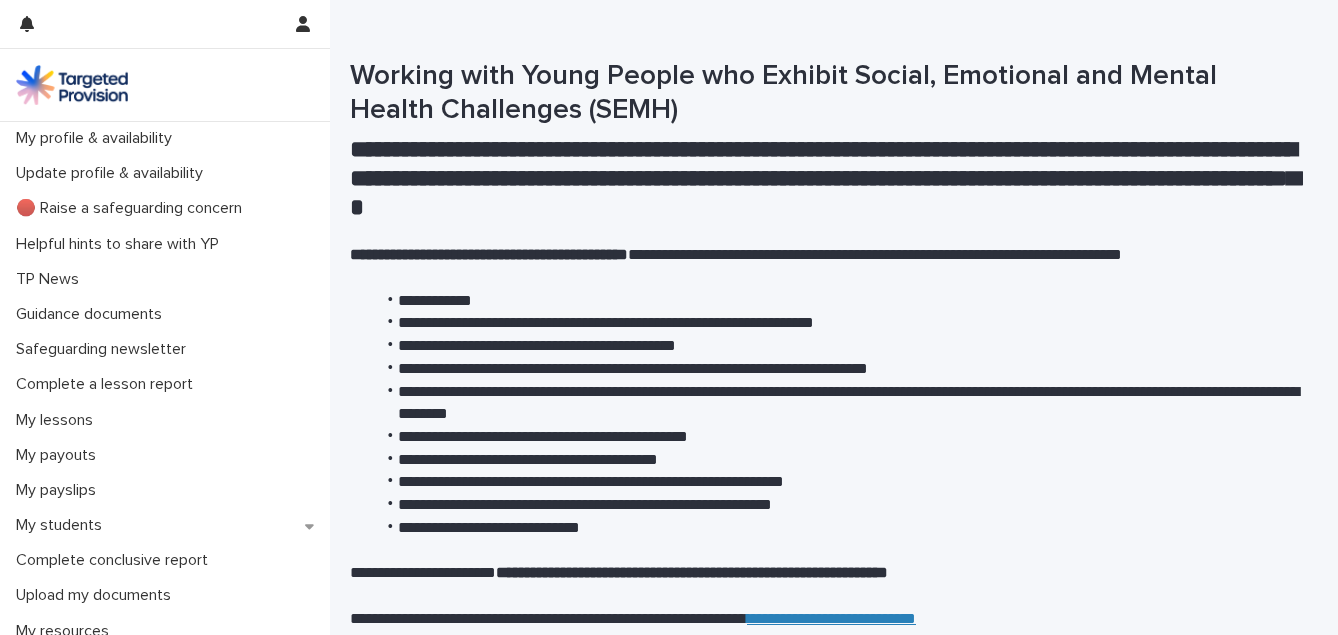 drag, startPoint x: 654, startPoint y: 285, endPoint x: 679, endPoint y: 285, distance: 25 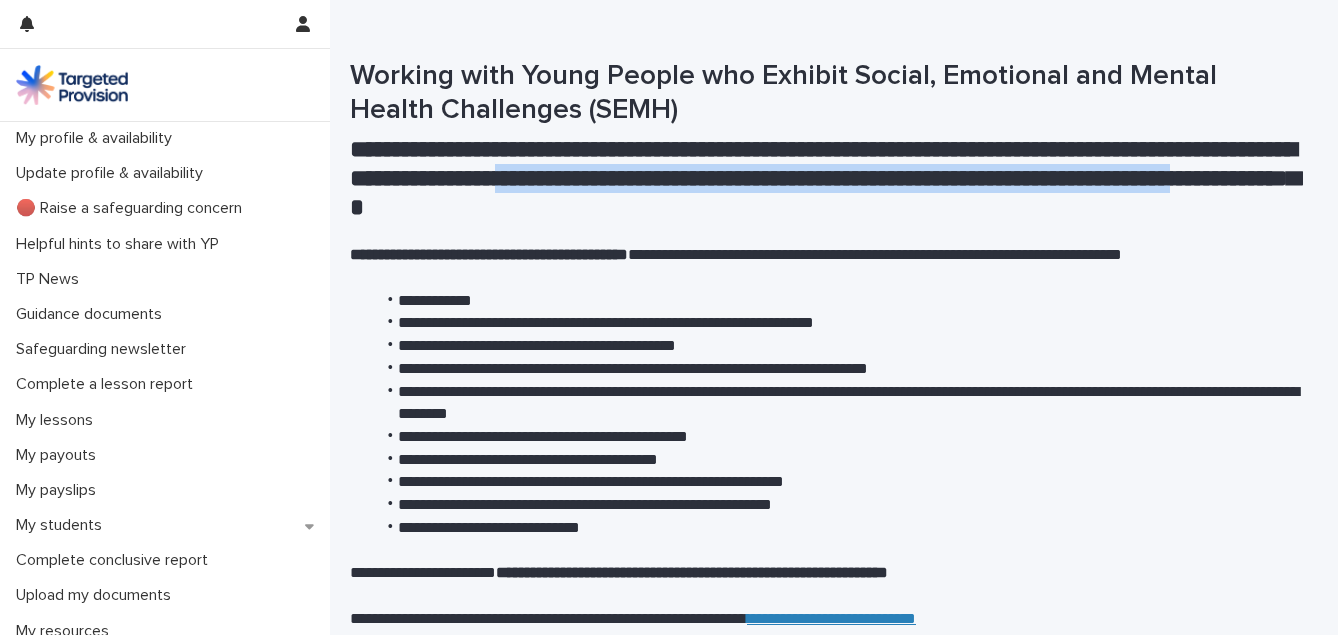 click on "**********" at bounding box center (828, 178) 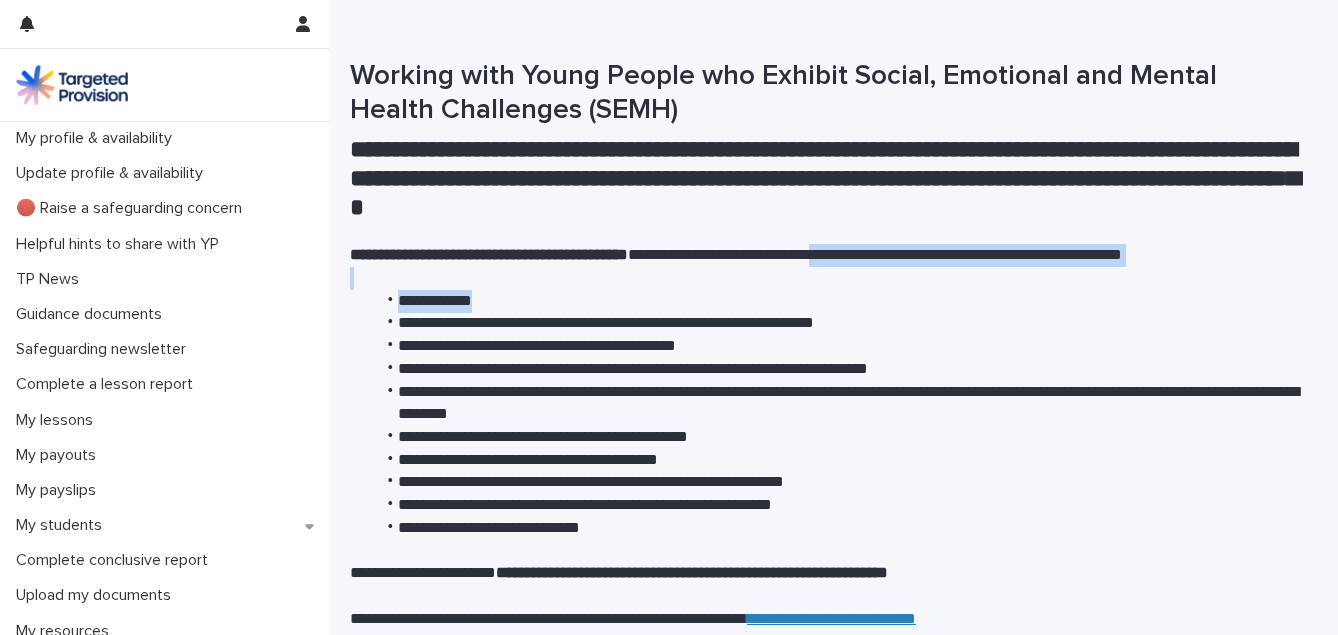 drag, startPoint x: 872, startPoint y: 166, endPoint x: 978, endPoint y: 344, distance: 207.17143 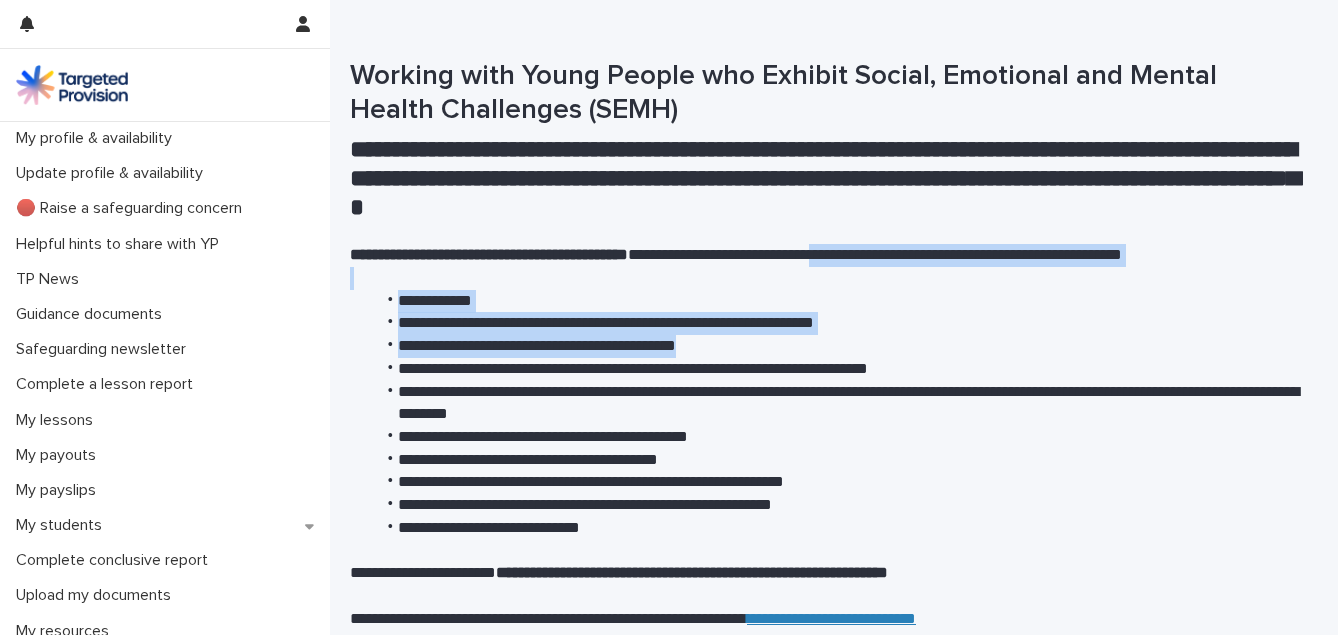 click on "**********" at bounding box center [838, 346] 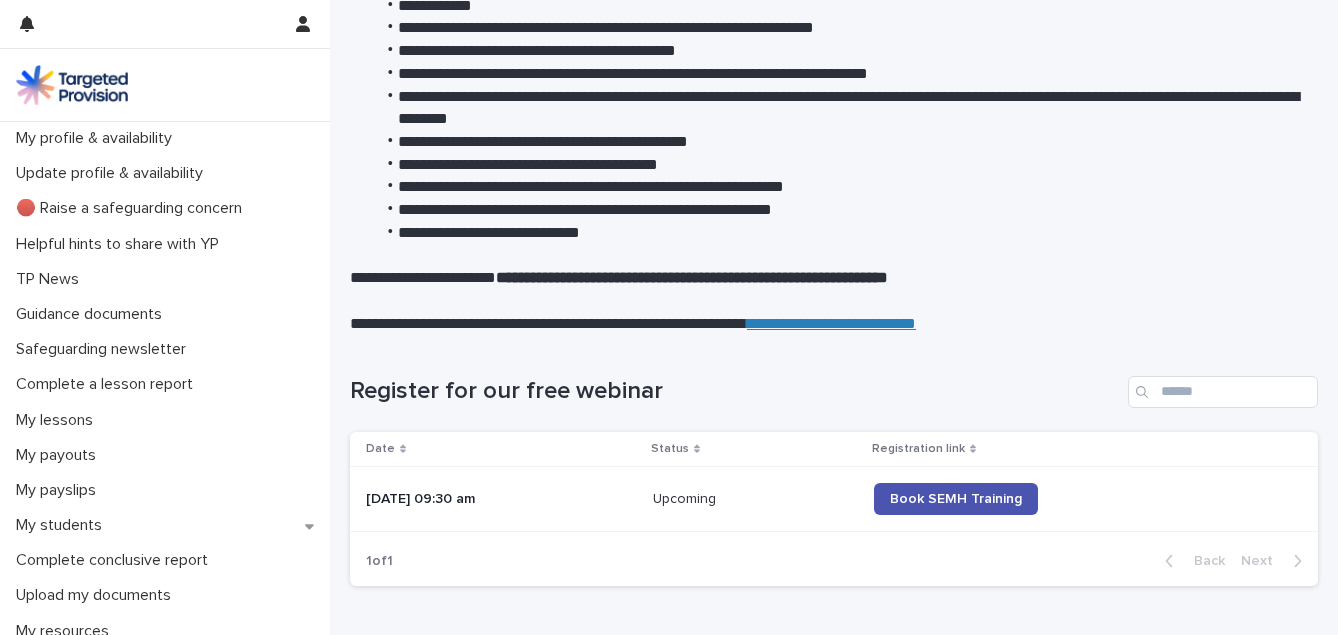 scroll, scrollTop: 285, scrollLeft: 0, axis: vertical 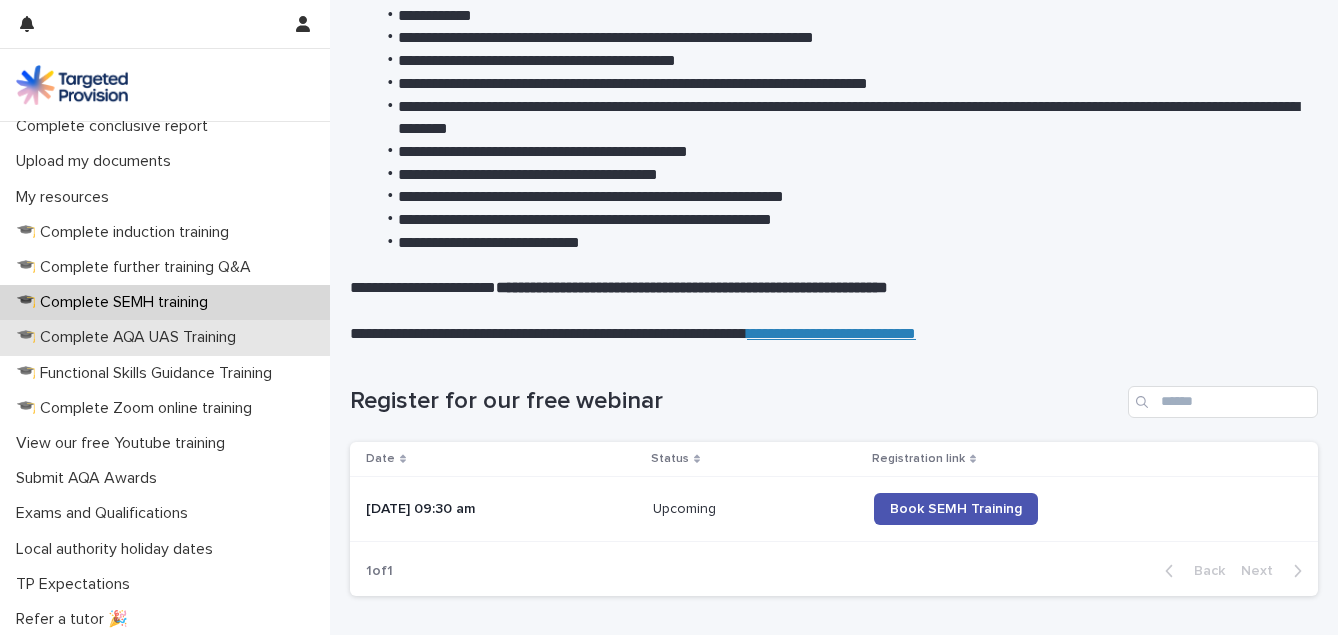click on "🎓 Complete AQA UAS Training" at bounding box center [130, 337] 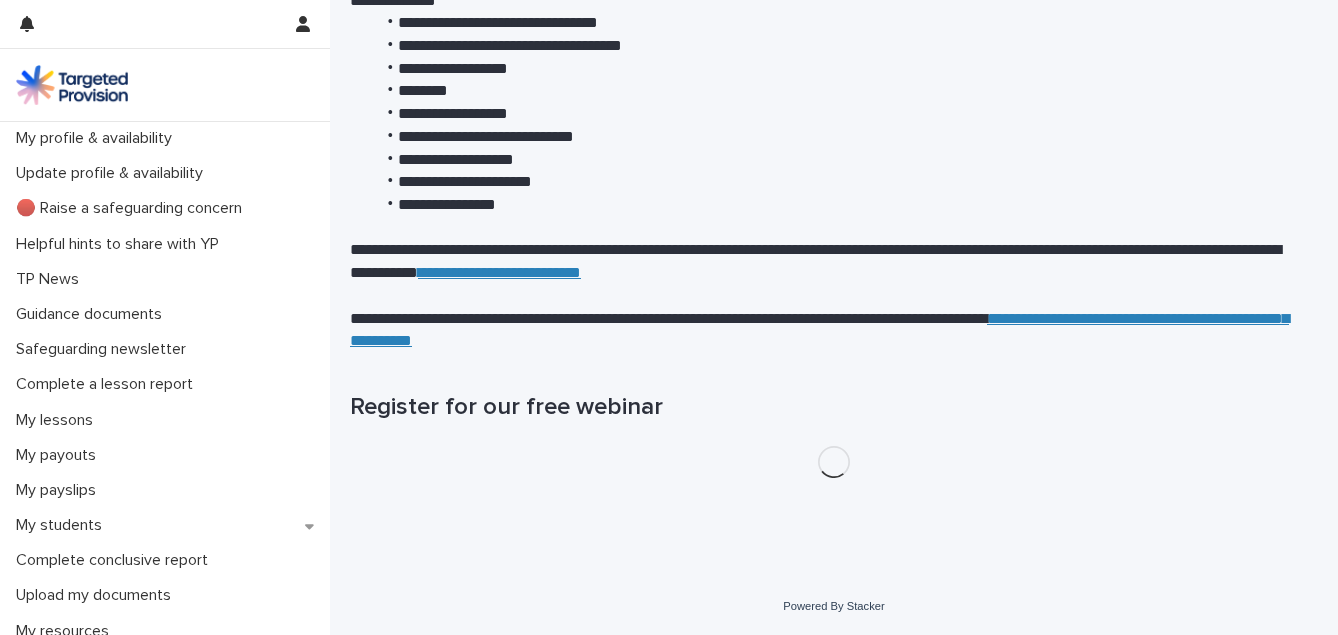 scroll, scrollTop: 0, scrollLeft: 0, axis: both 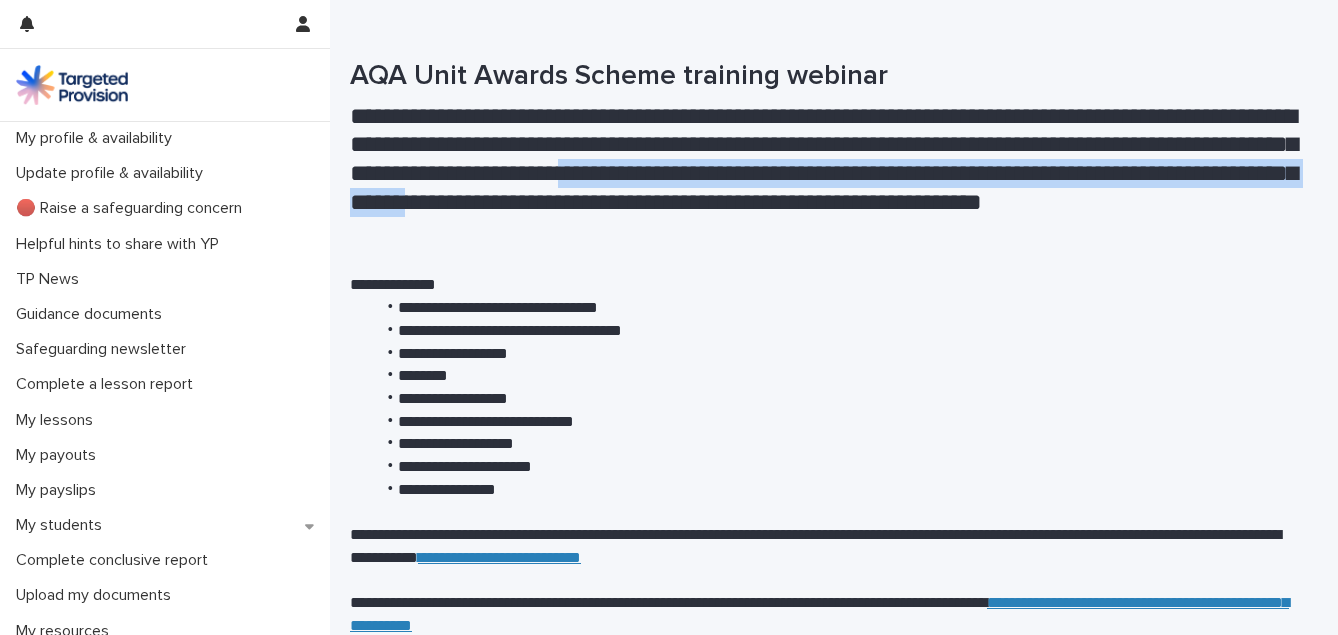 click on "**********" at bounding box center [826, 174] 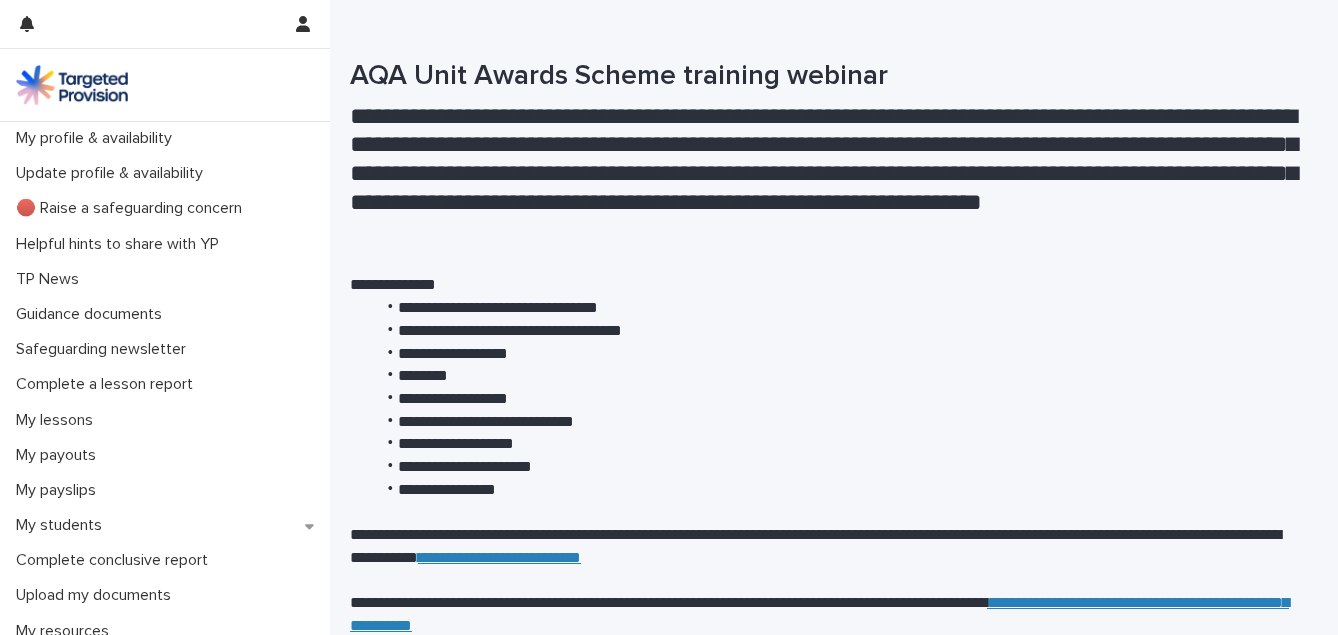 drag, startPoint x: 986, startPoint y: 185, endPoint x: 937, endPoint y: 290, distance: 115.87062 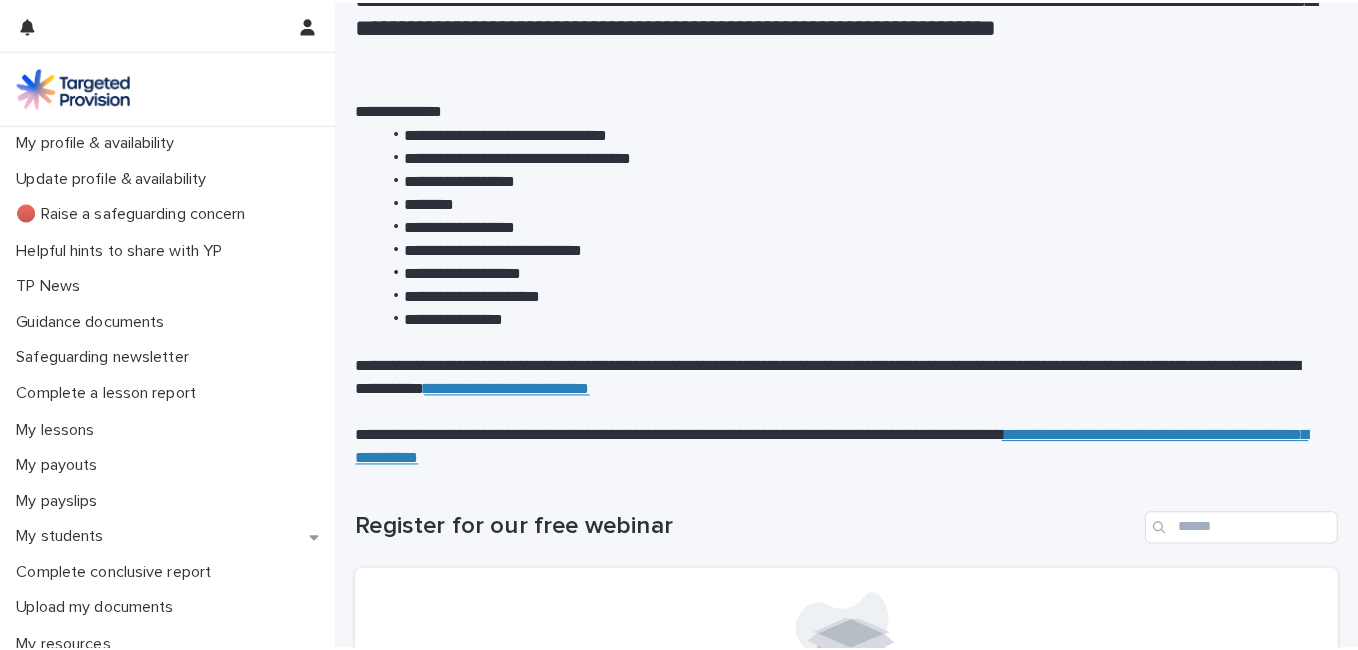 scroll, scrollTop: 148, scrollLeft: 0, axis: vertical 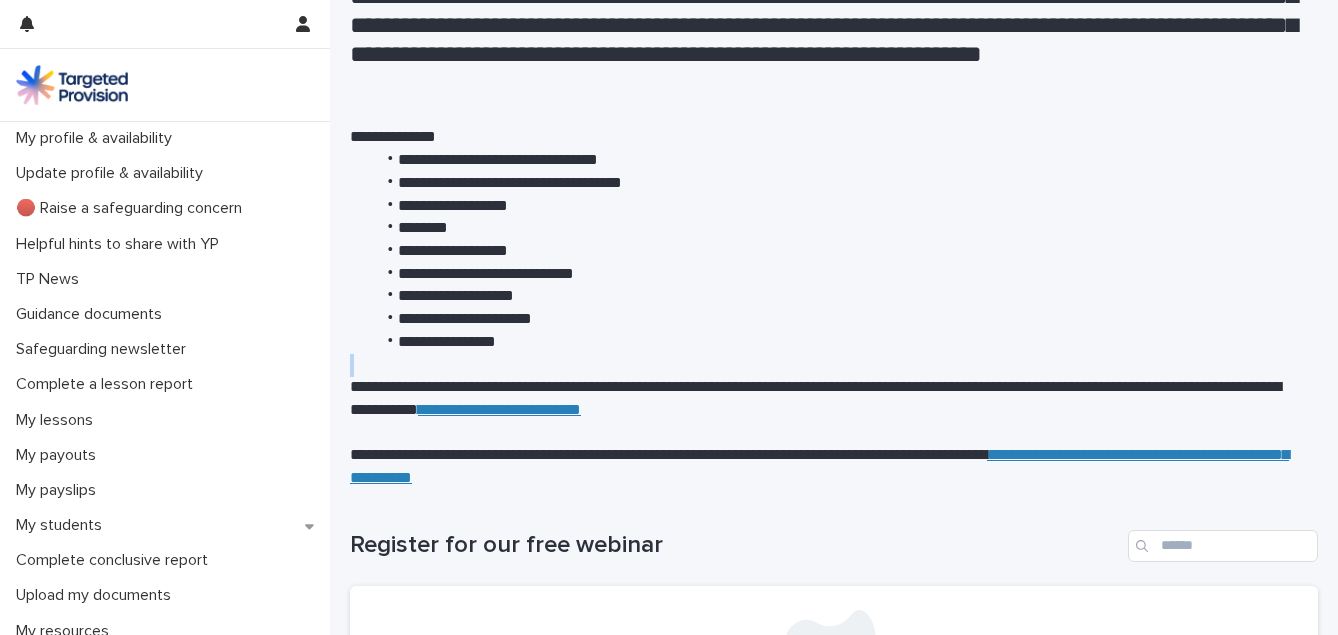 drag, startPoint x: 662, startPoint y: 352, endPoint x: 443, endPoint y: 371, distance: 219.82266 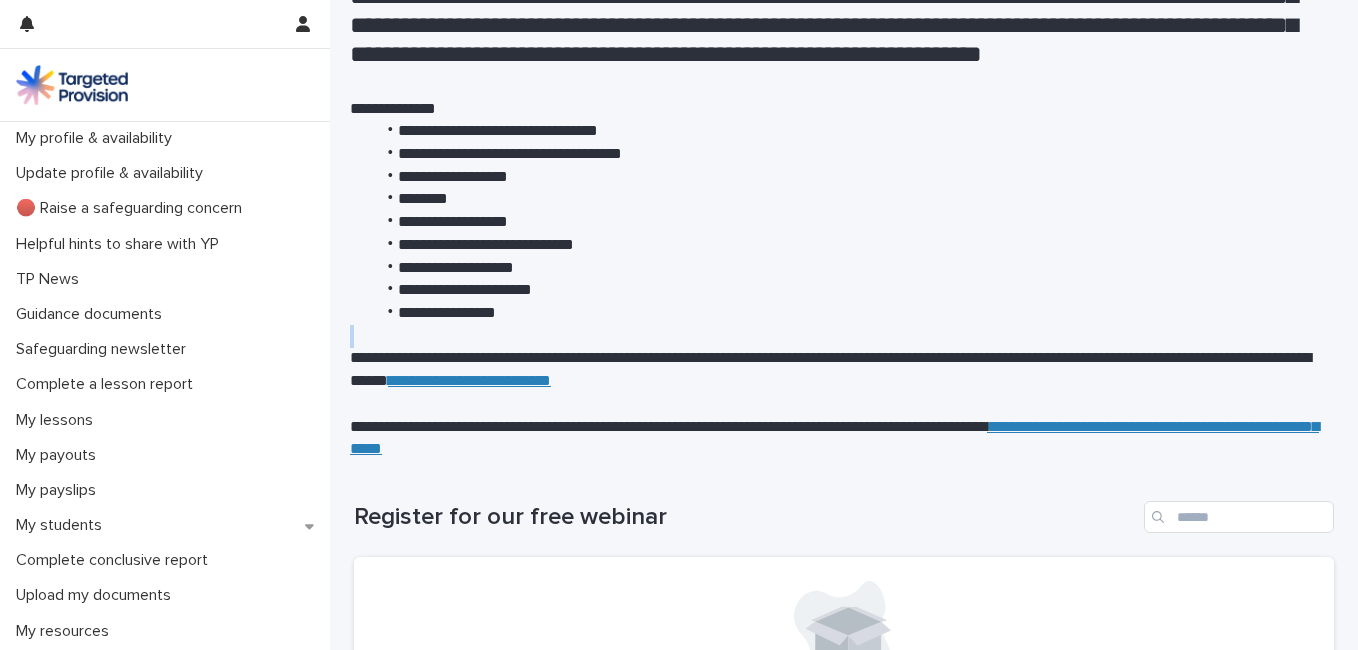 scroll, scrollTop: 84, scrollLeft: 0, axis: vertical 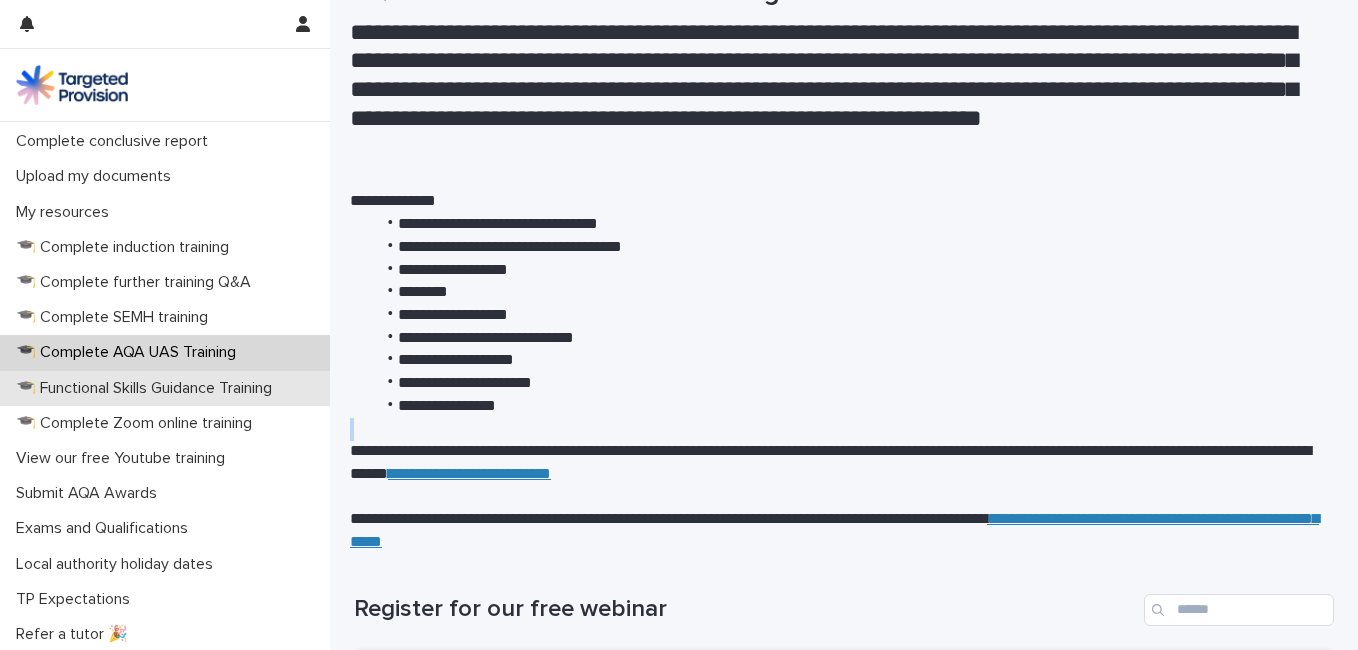 click on "🎓 Functional Skills Guidance Training" at bounding box center [148, 388] 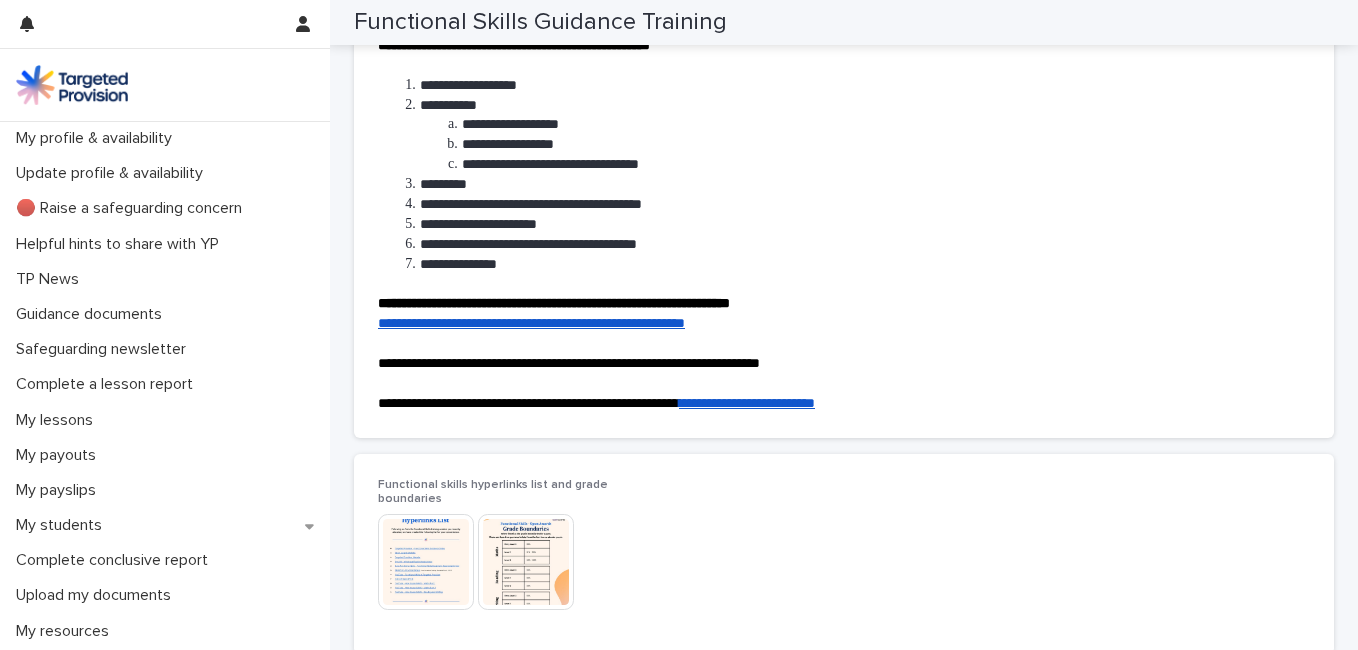 scroll, scrollTop: 203, scrollLeft: 0, axis: vertical 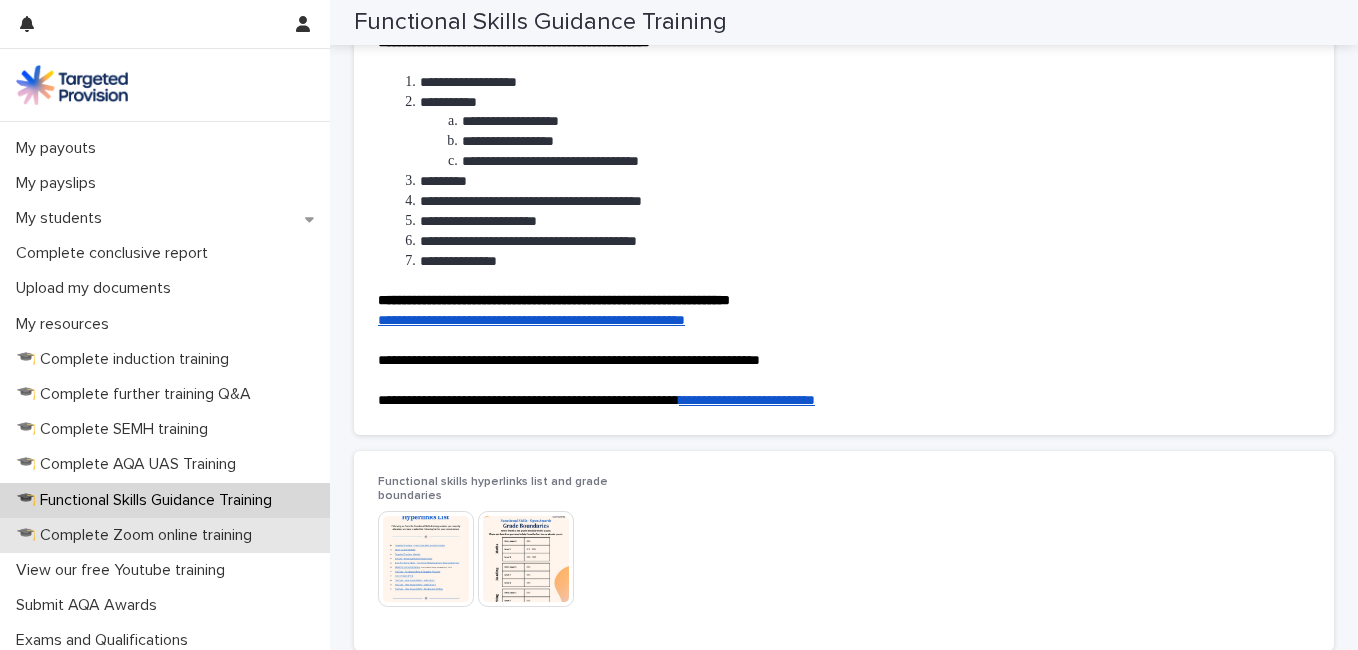 click on "🎓 Complete Zoom online training" at bounding box center [165, 535] 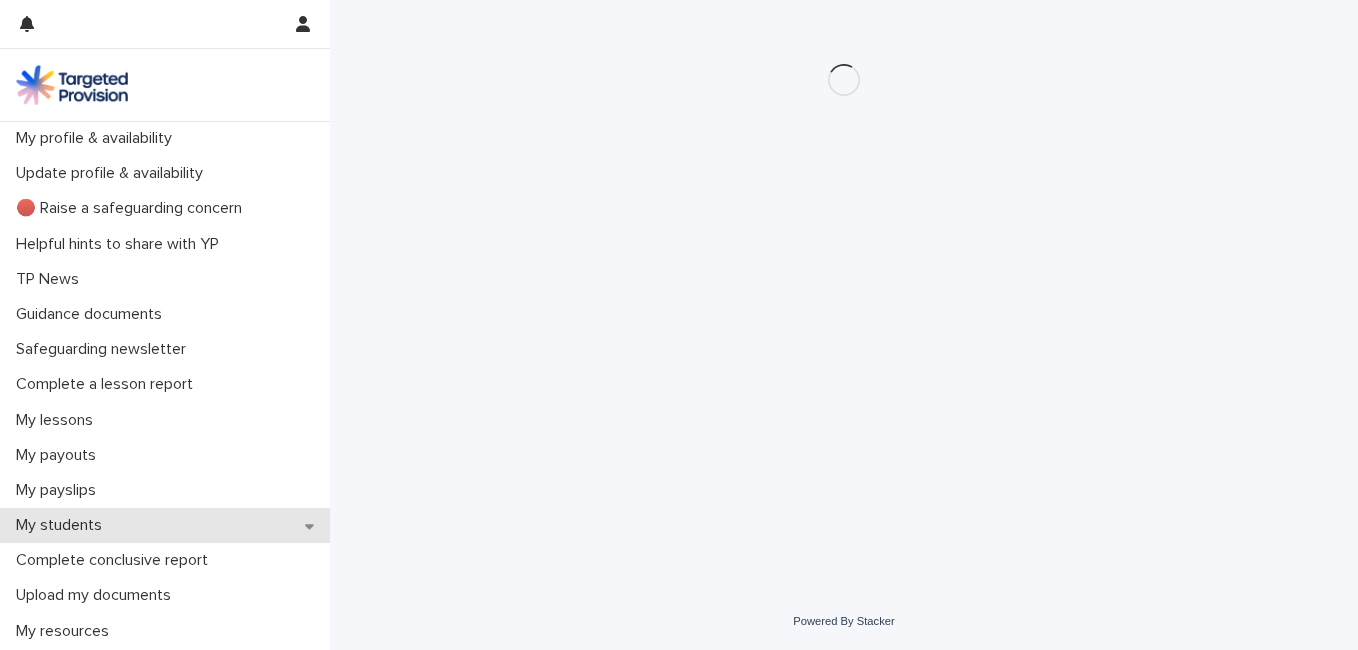 scroll, scrollTop: 0, scrollLeft: 0, axis: both 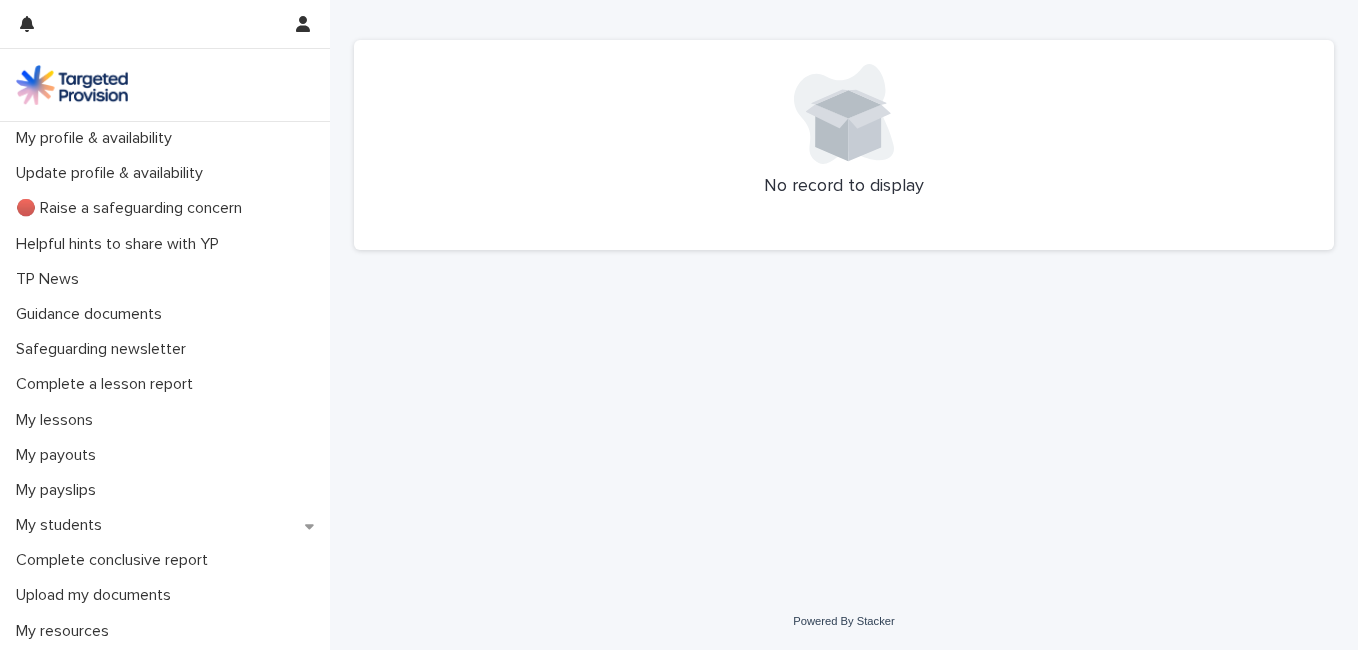drag, startPoint x: 953, startPoint y: 426, endPoint x: 863, endPoint y: 439, distance: 90.934044 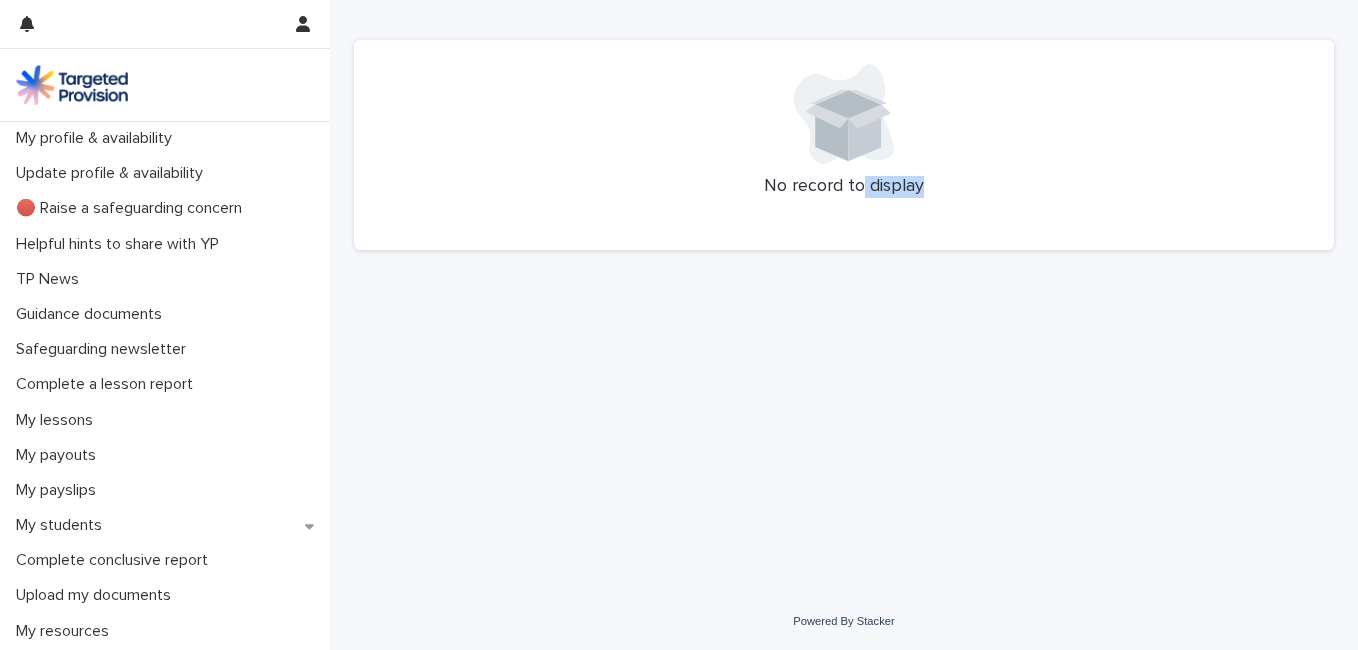 click on "My profile & availability Update profile & availability 🔴 Raise a safeguarding concern Helpful hints to share with YP TP News Guidance documents Safeguarding newsletter Complete a lesson report My lessons My payouts My payslips My students Complete conclusive report Upload my documents My resources 🎓 Complete induction training 🎓 Complete further training Q&A 🎓 Complete SEMH training 🎓 Complete AQA UAS Training 🎓 Functional Skills Guidance Training 🎓 Complete Zoom online training View our free Youtube training Submit AQA Awards Exams and Qualifications Local authority holiday dates TP Expectations Refer a tutor 🎉 Tutor guidance Contact us" at bounding box center [165, 385] 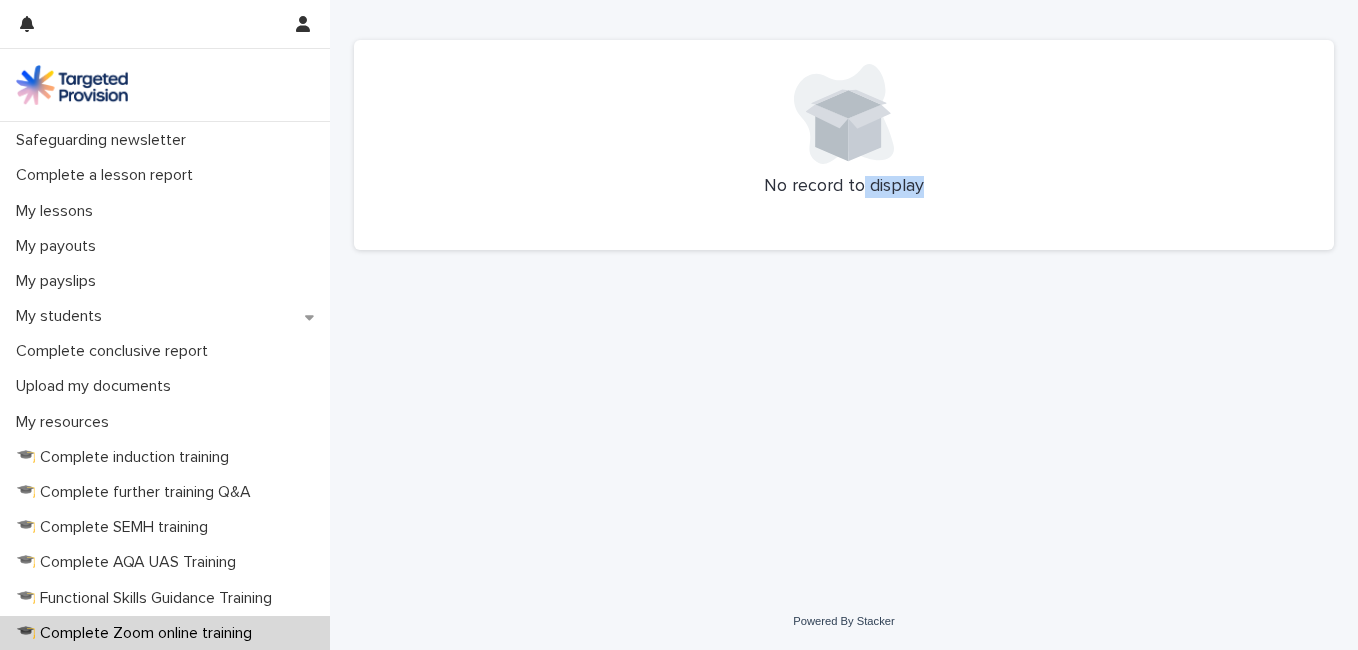 scroll, scrollTop: 362, scrollLeft: 0, axis: vertical 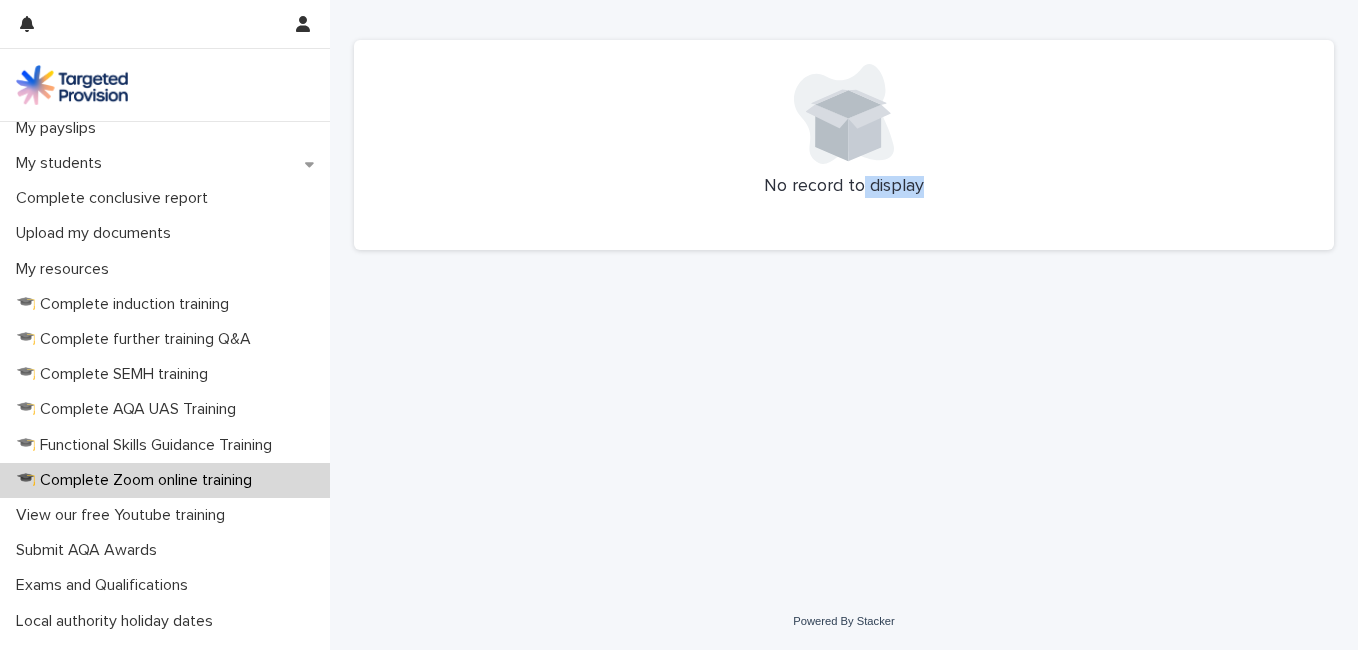 click on "🎓 Complete Zoom online training" at bounding box center (165, 480) 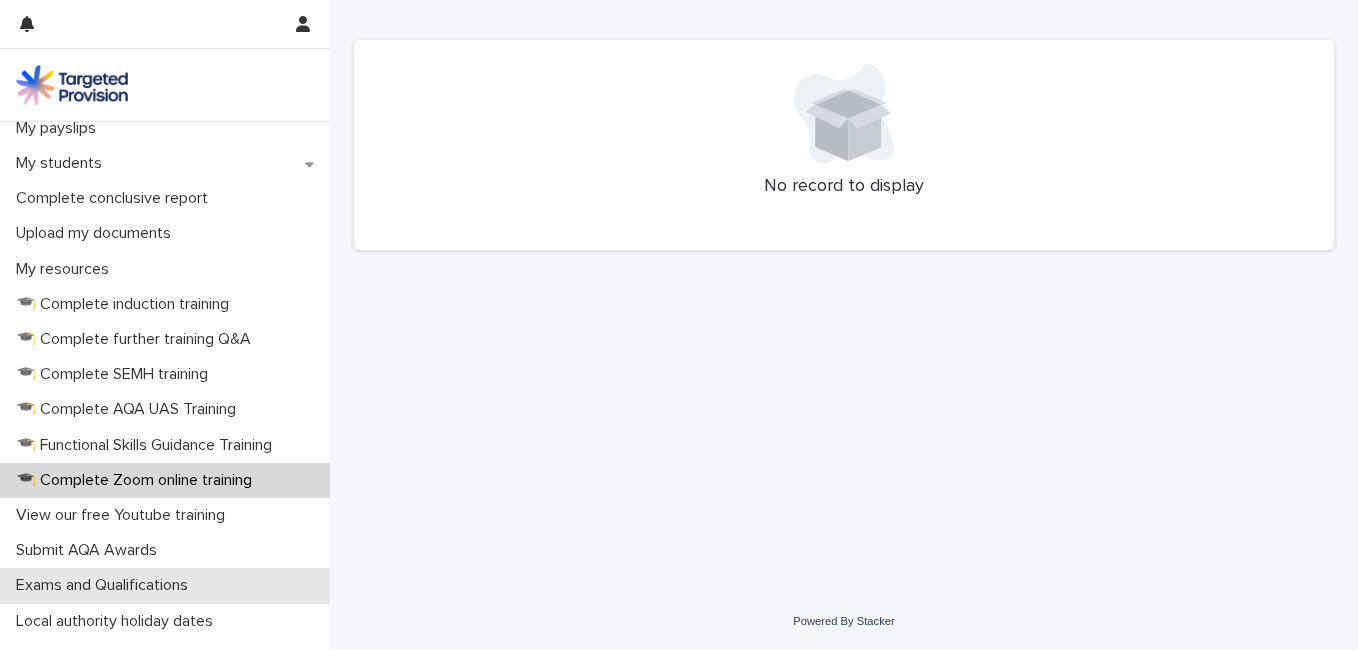 click on "Exams and Qualifications" at bounding box center [106, 585] 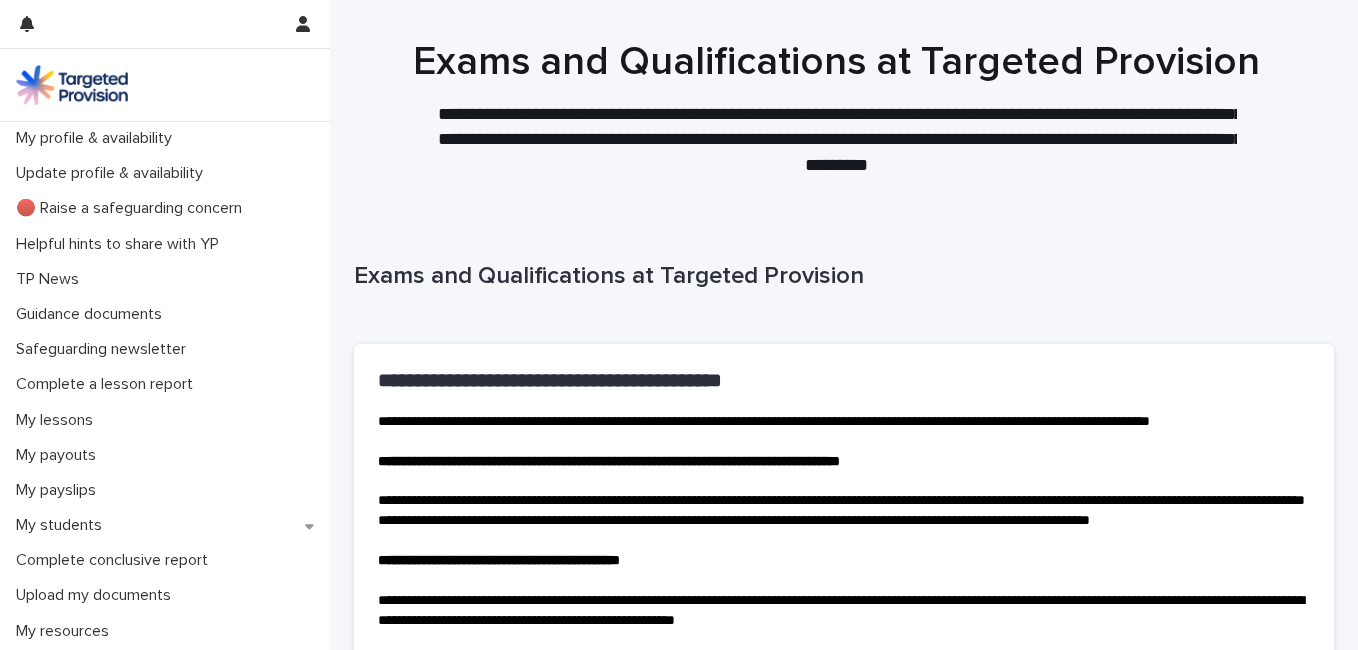 scroll, scrollTop: 568, scrollLeft: 0, axis: vertical 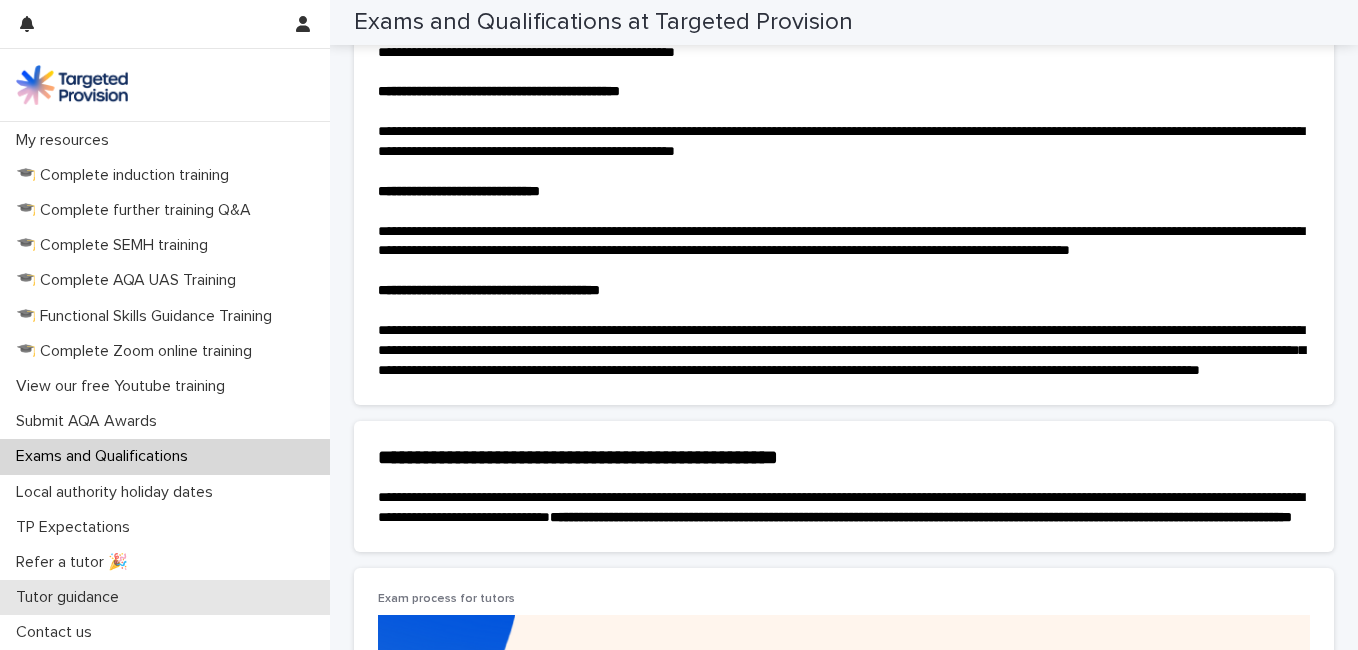 click on "Tutor guidance" at bounding box center [165, 597] 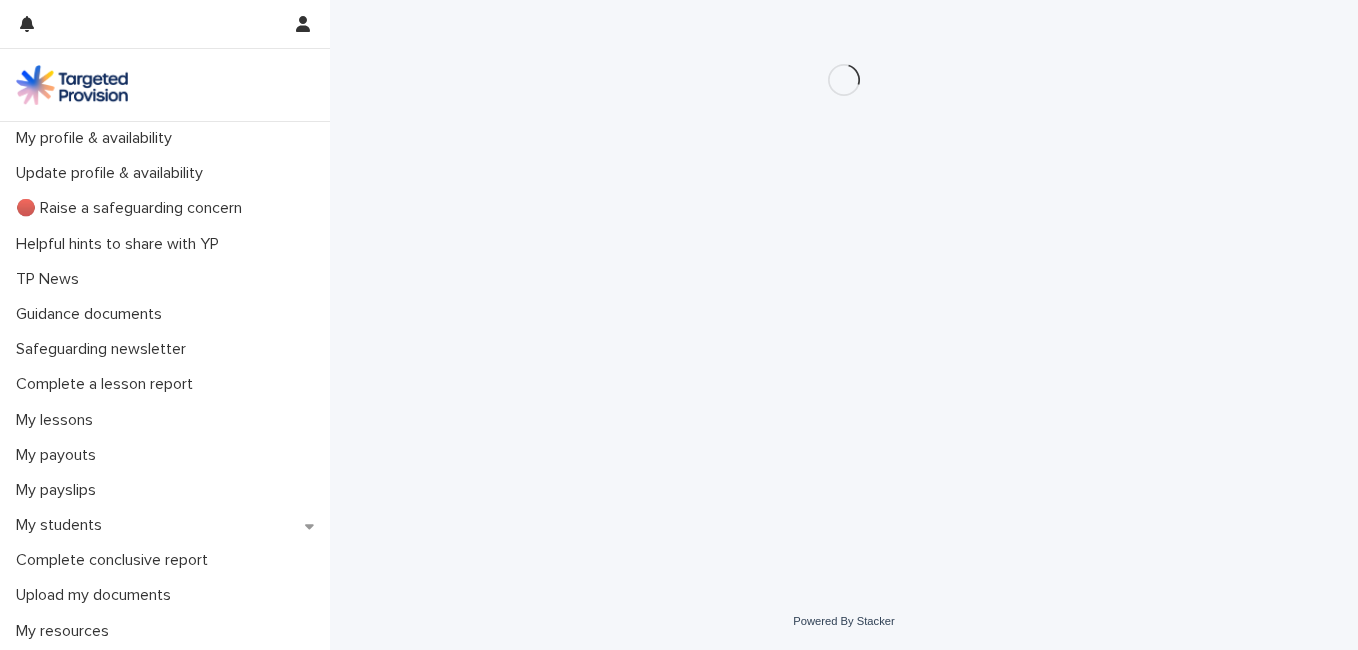 scroll, scrollTop: 0, scrollLeft: 0, axis: both 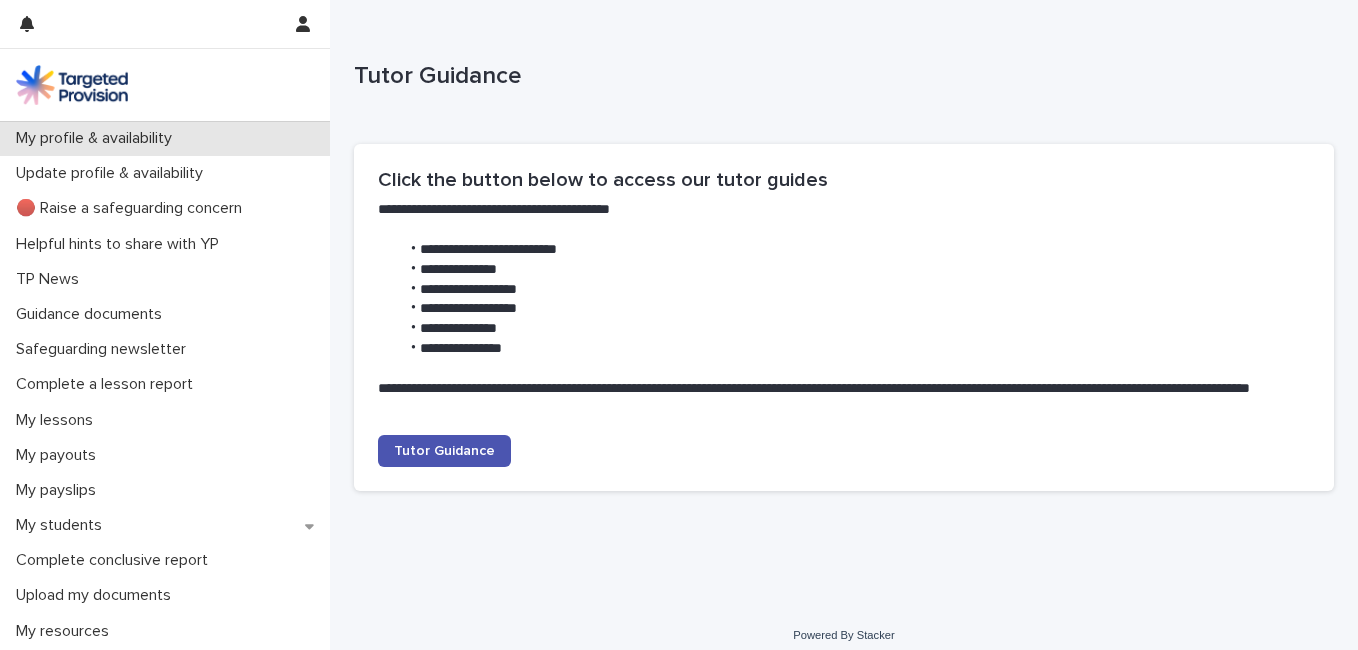 click on "My profile & availability" at bounding box center [98, 138] 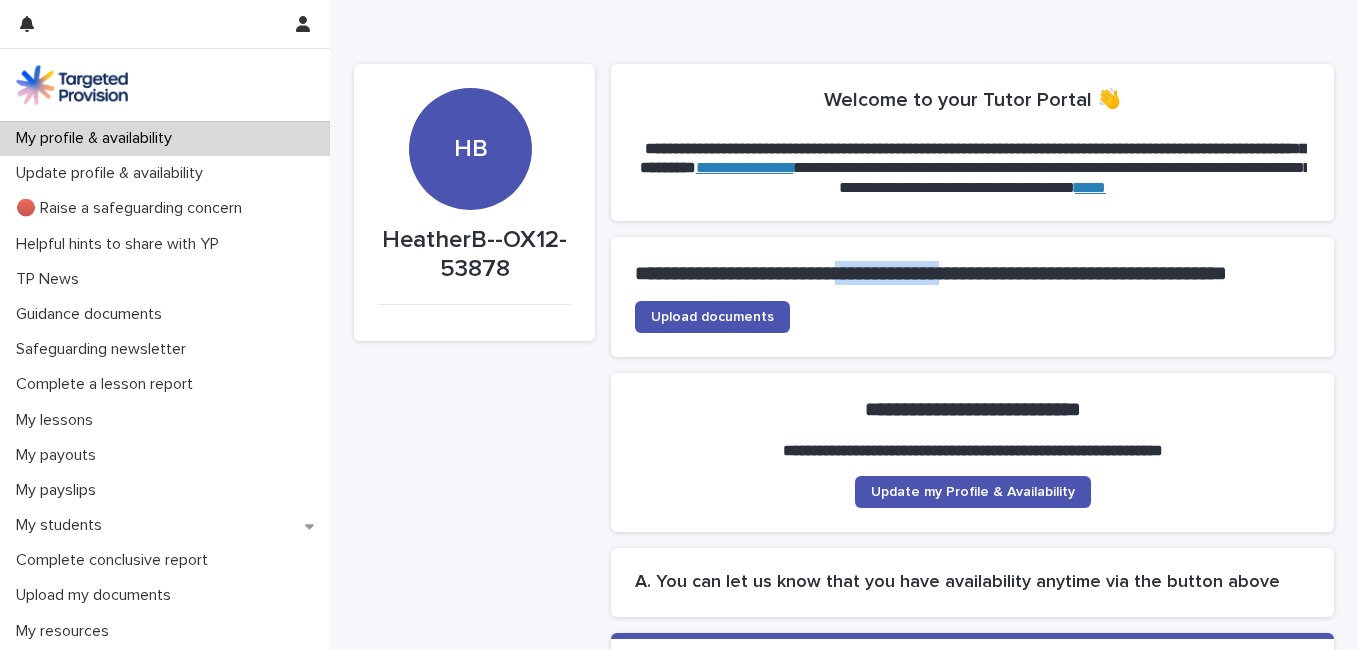click on "**********" at bounding box center (931, 273) 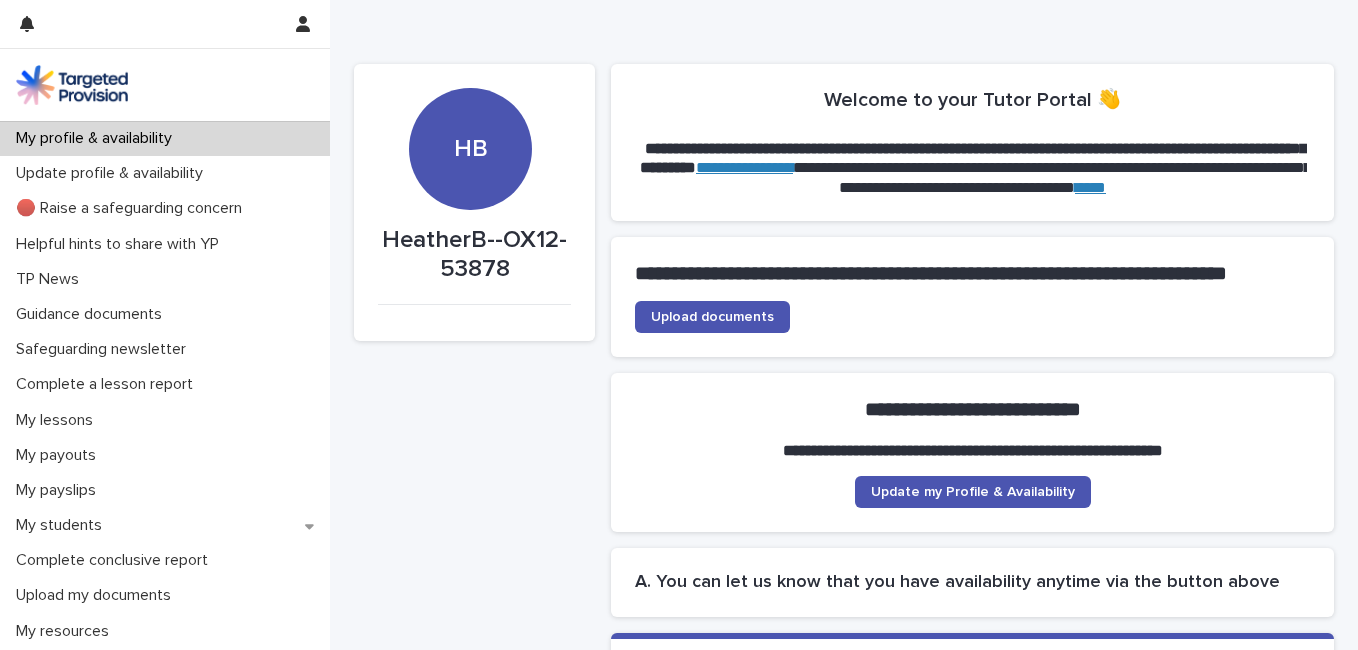 click on "HB HeatherB--OX12-53878" at bounding box center (474, 2248) 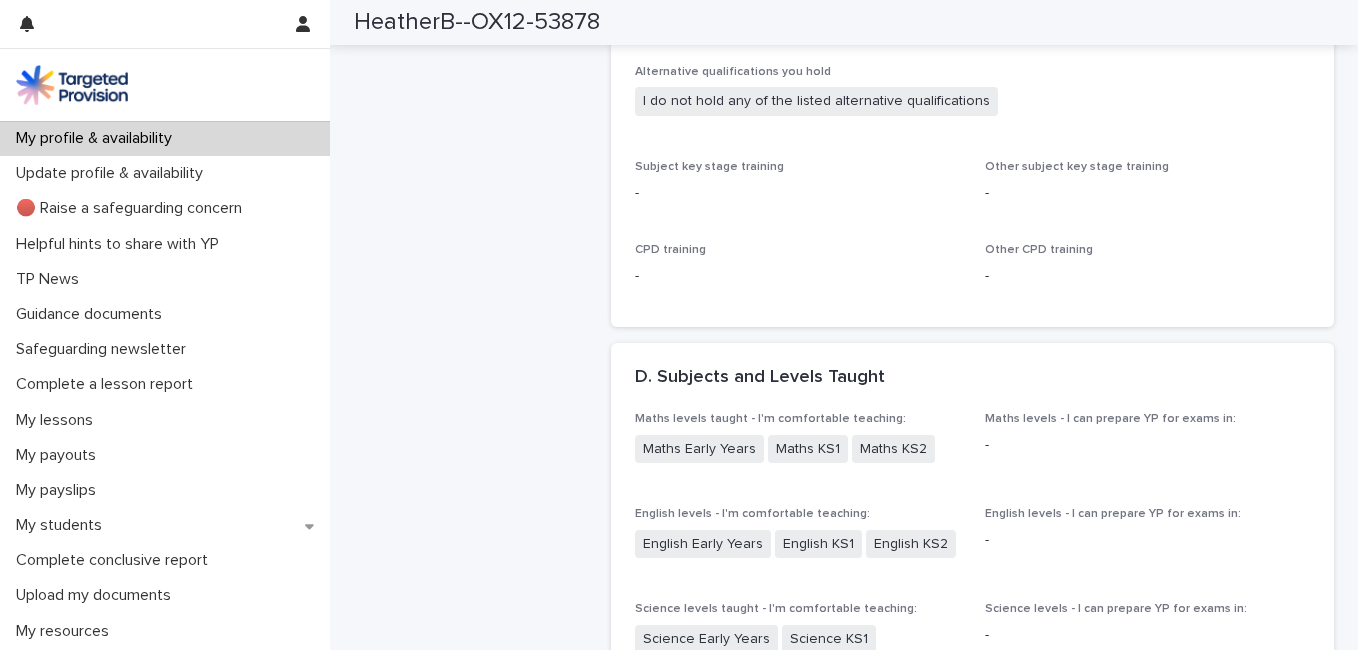 scroll, scrollTop: 1048, scrollLeft: 0, axis: vertical 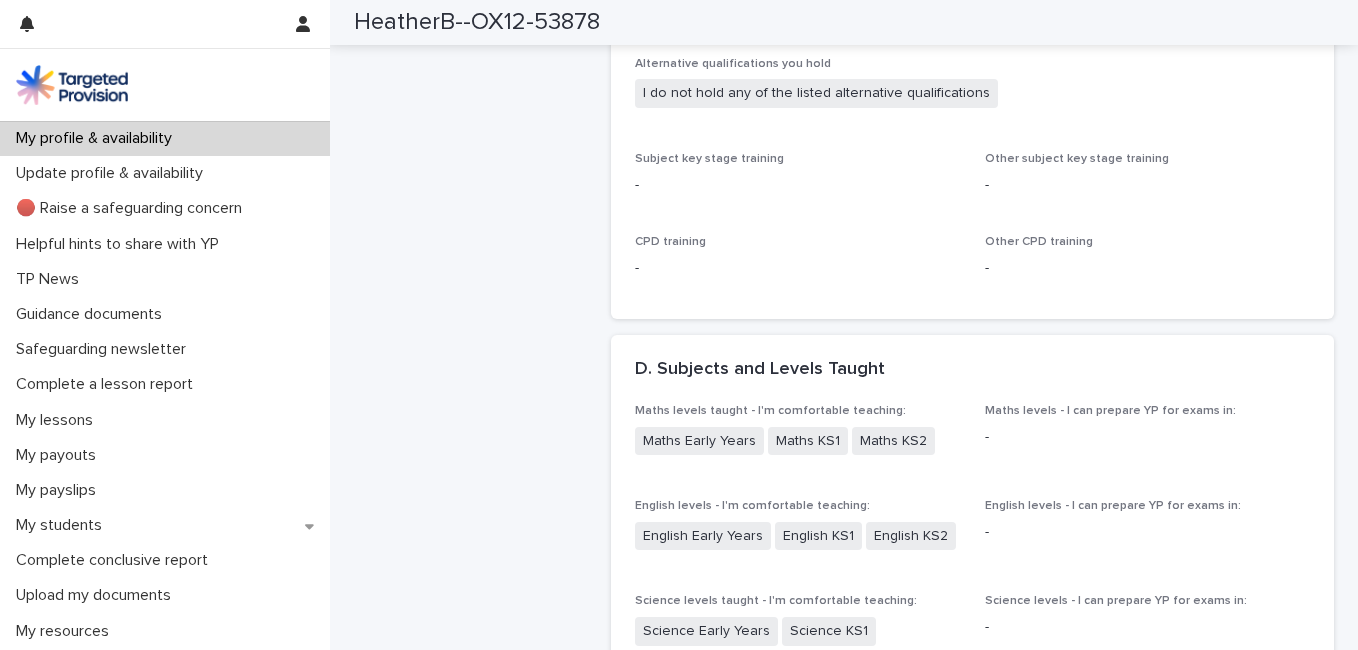 click on "I do not hold any of the listed alternative qualifications" at bounding box center [816, 93] 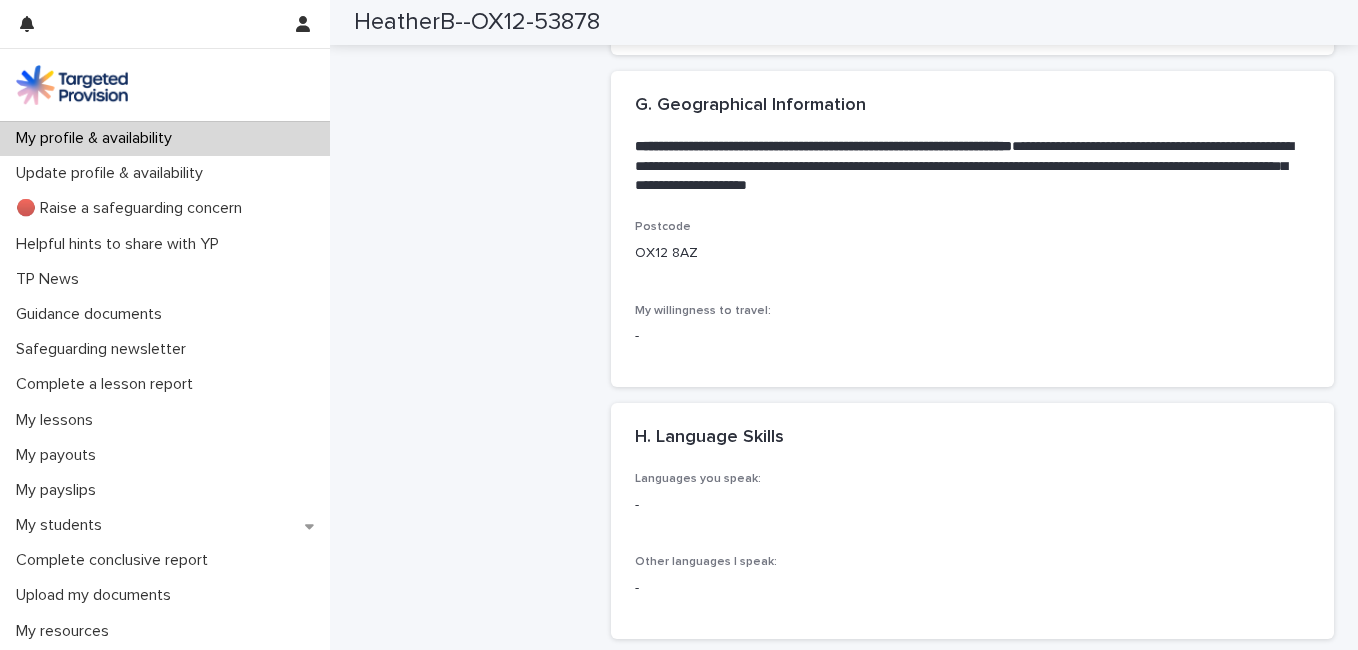 scroll, scrollTop: 1048, scrollLeft: 0, axis: vertical 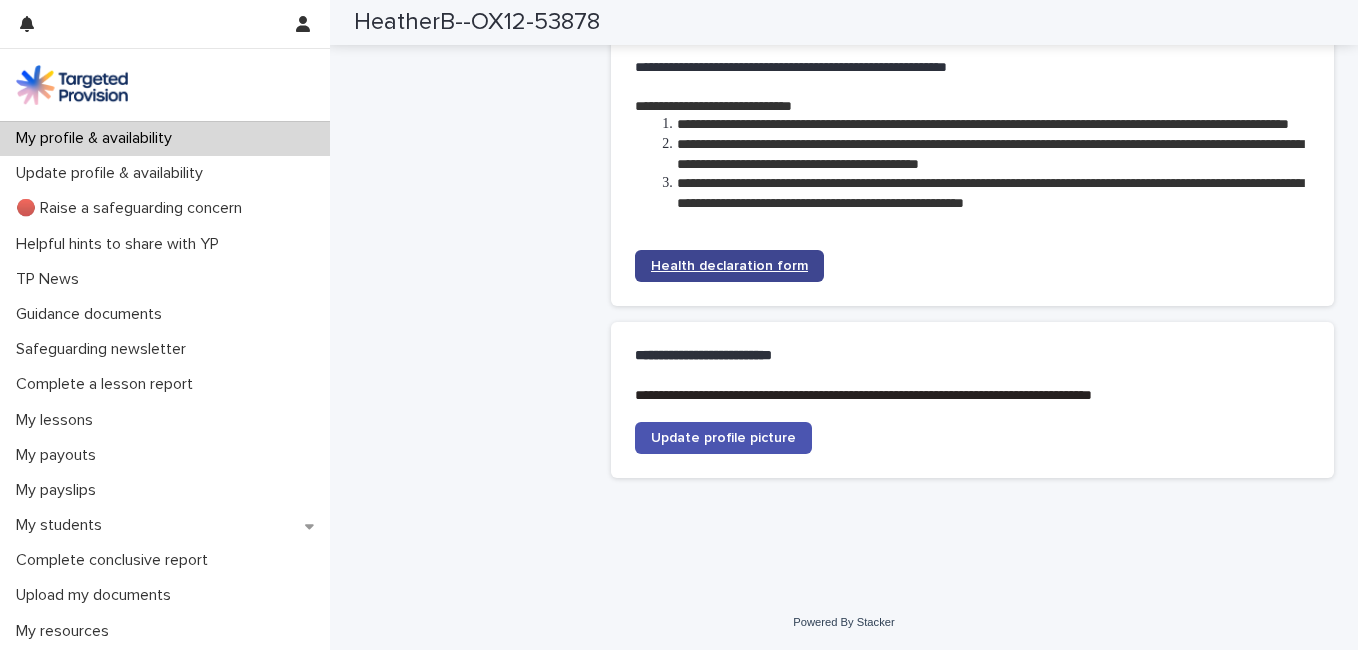 click on "Health declaration form" 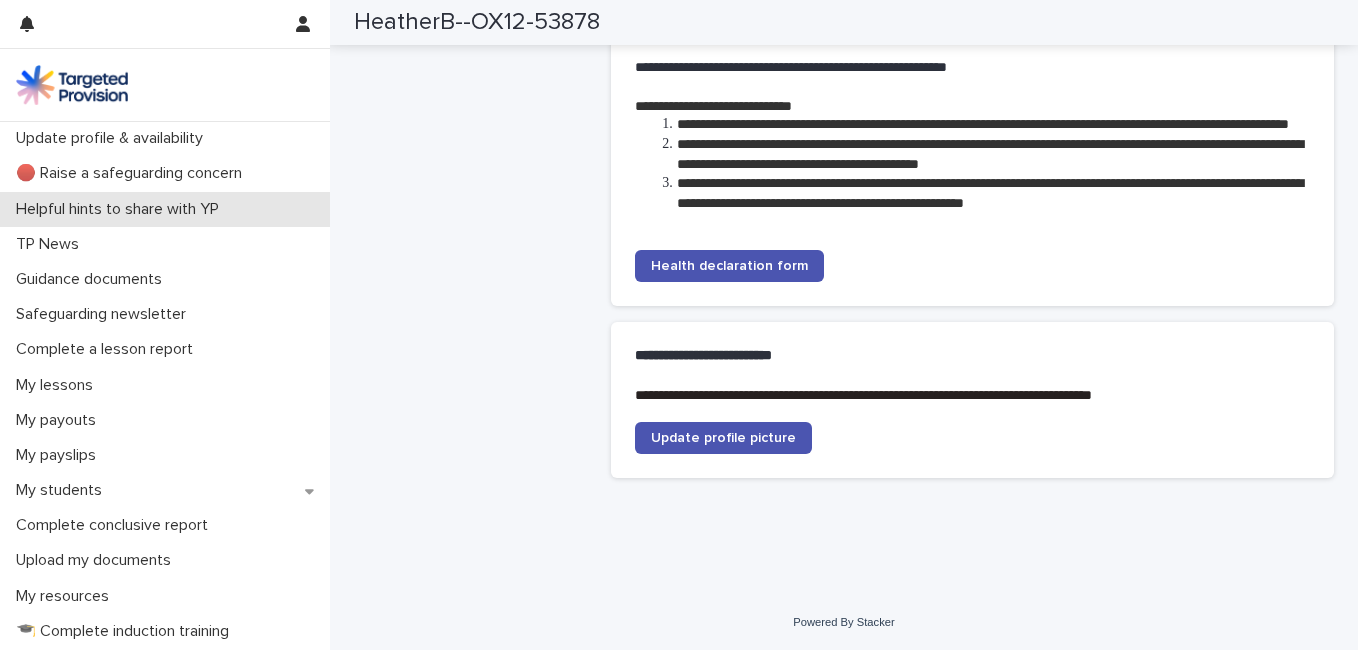scroll, scrollTop: 35, scrollLeft: 0, axis: vertical 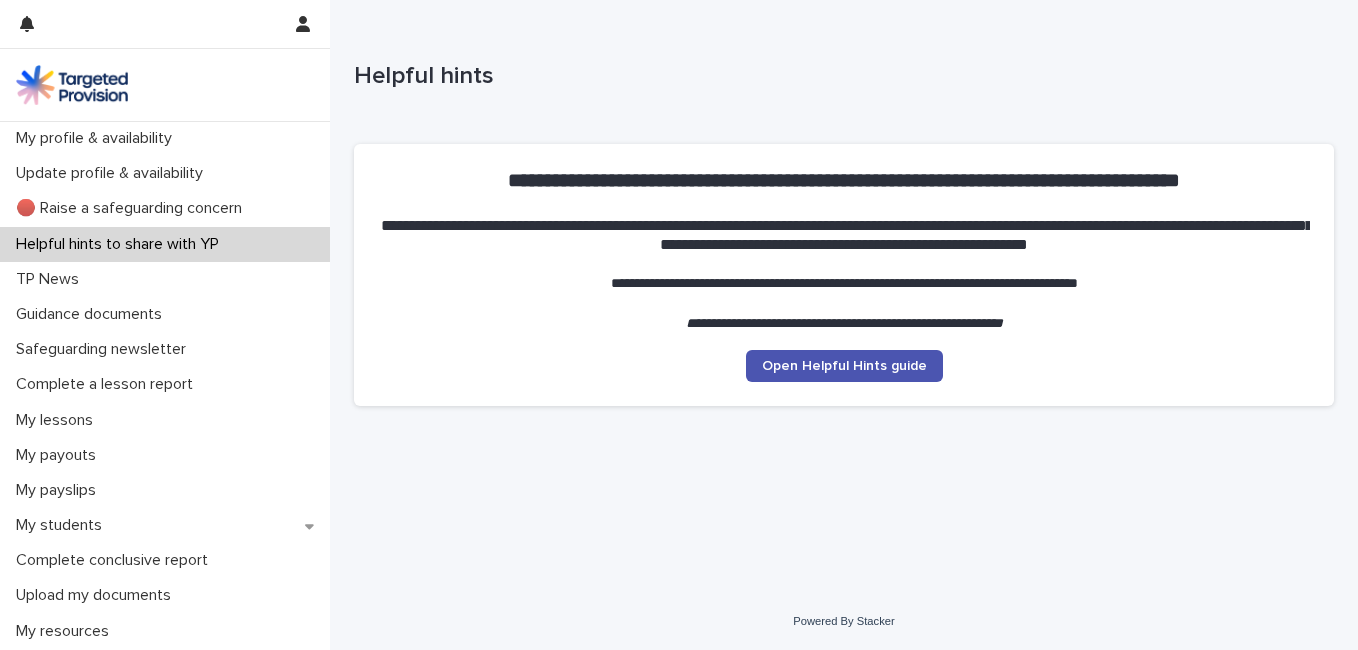 click on "**********" at bounding box center (844, 324) 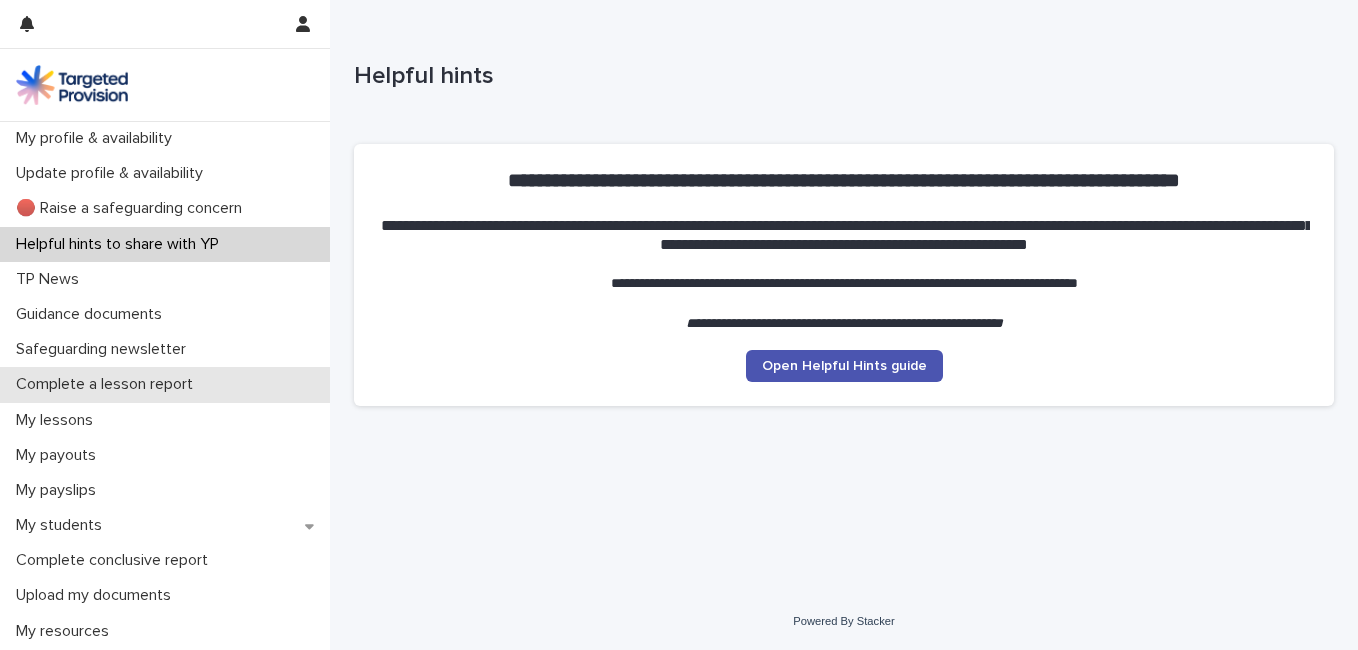 click on "Complete a lesson report" at bounding box center (108, 384) 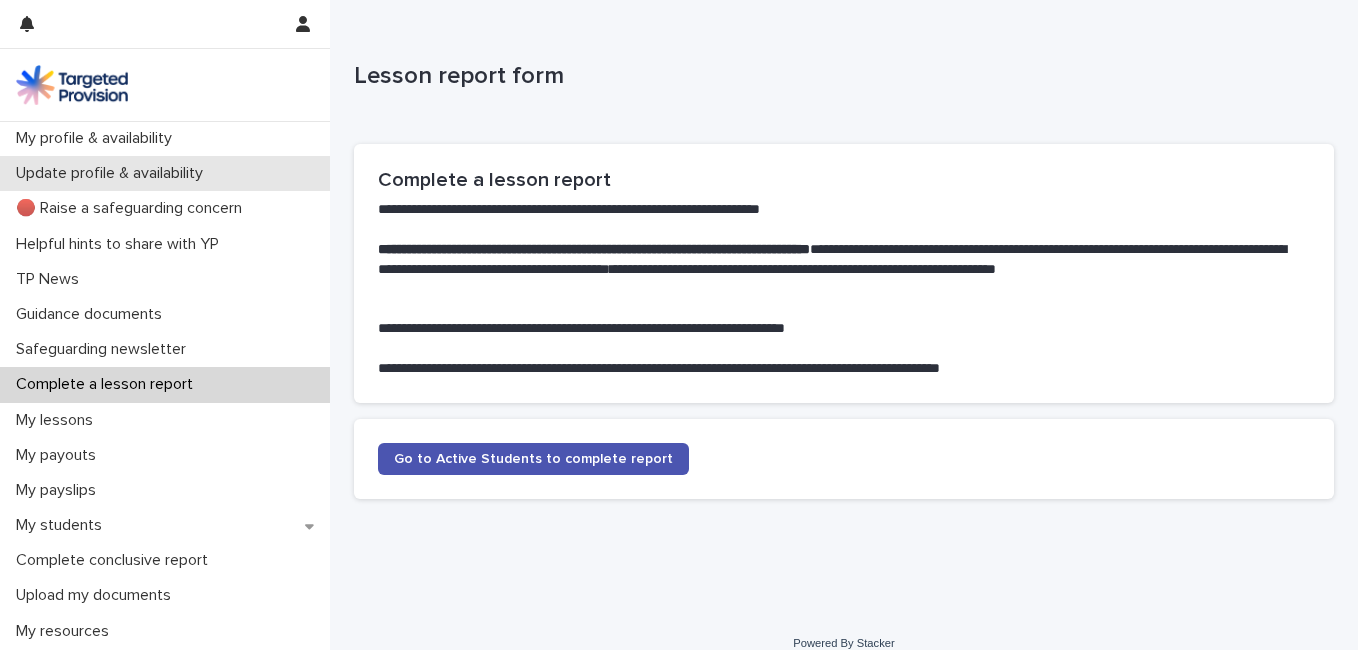 click on "Update profile & availability" at bounding box center [165, 173] 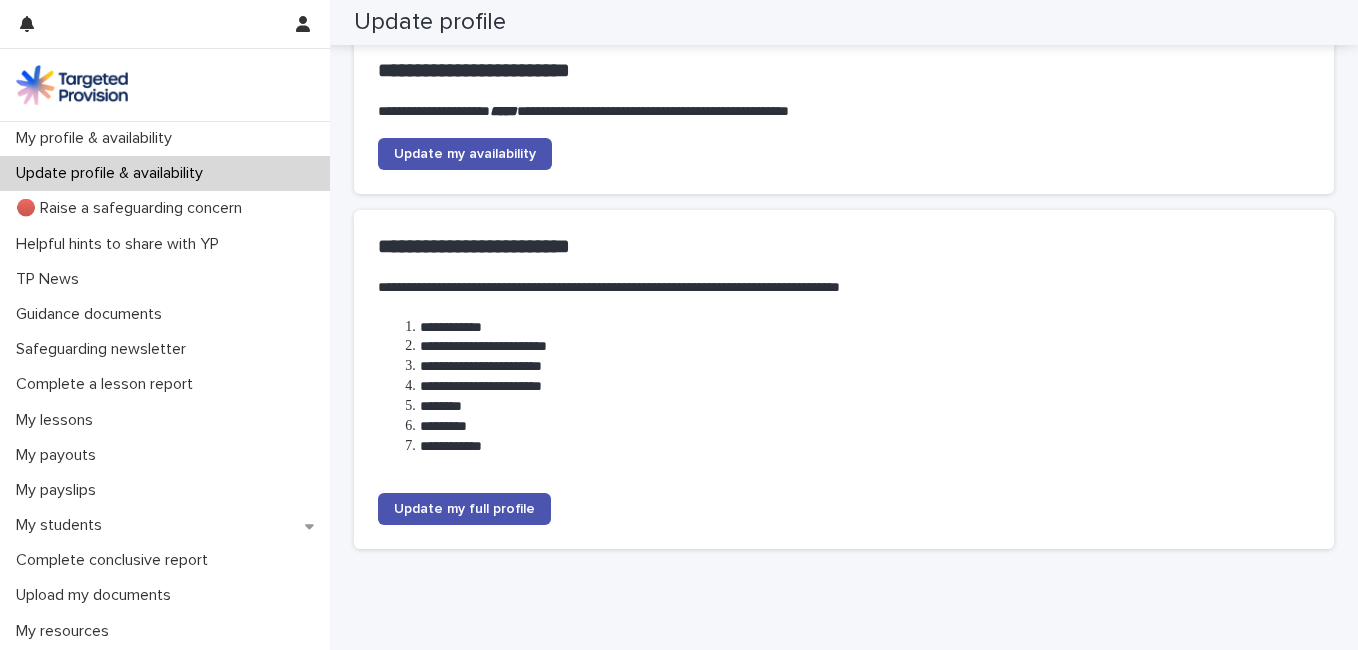 scroll, scrollTop: 229, scrollLeft: 0, axis: vertical 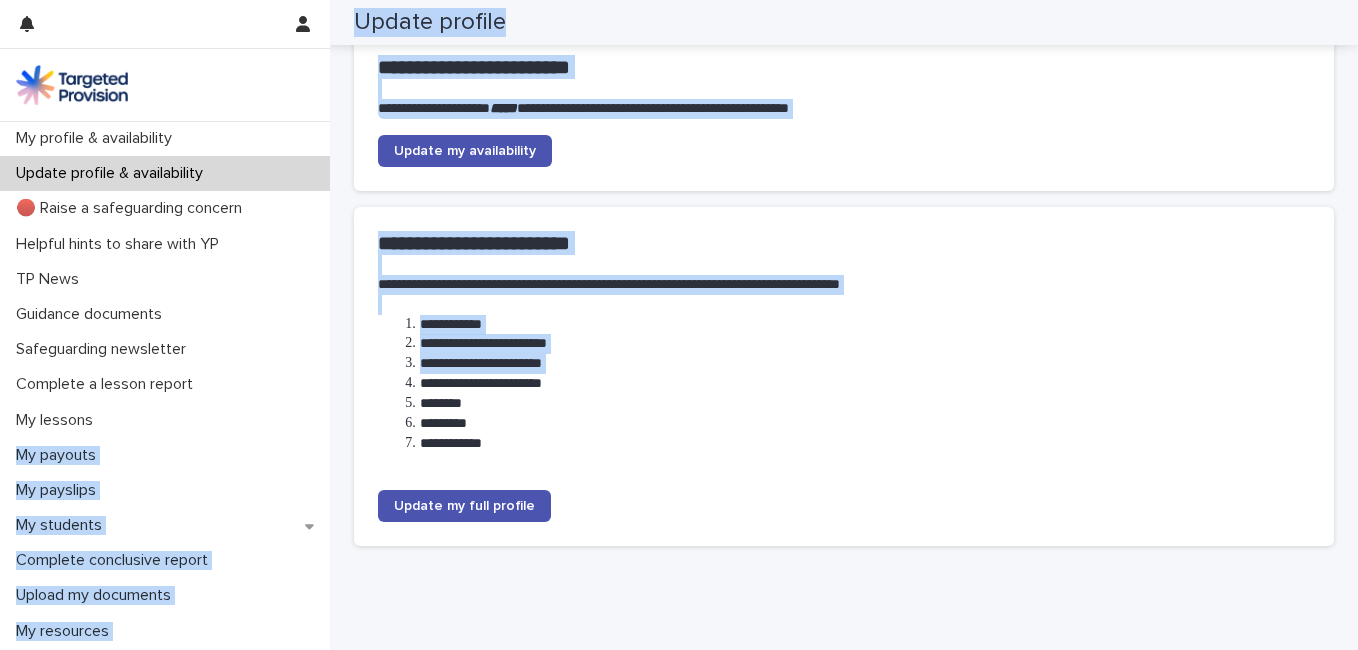 drag, startPoint x: 330, startPoint y: 383, endPoint x: 322, endPoint y: 428, distance: 45.705578 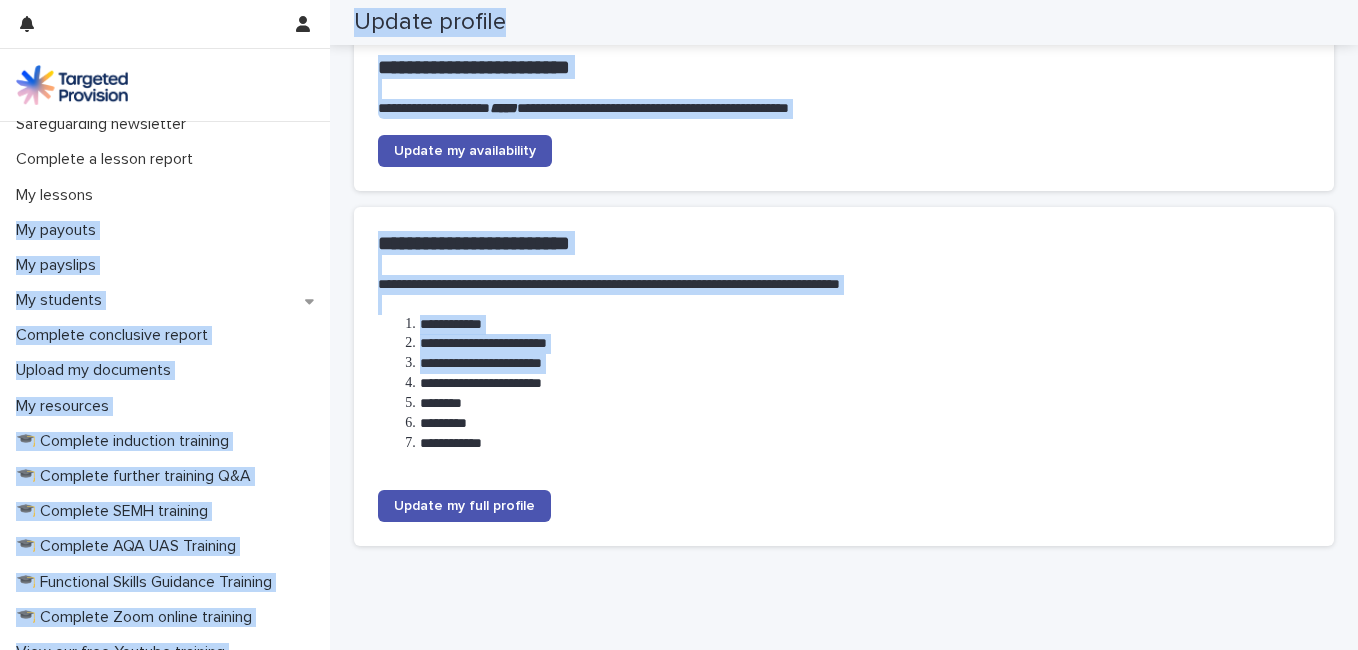 scroll, scrollTop: 231, scrollLeft: 0, axis: vertical 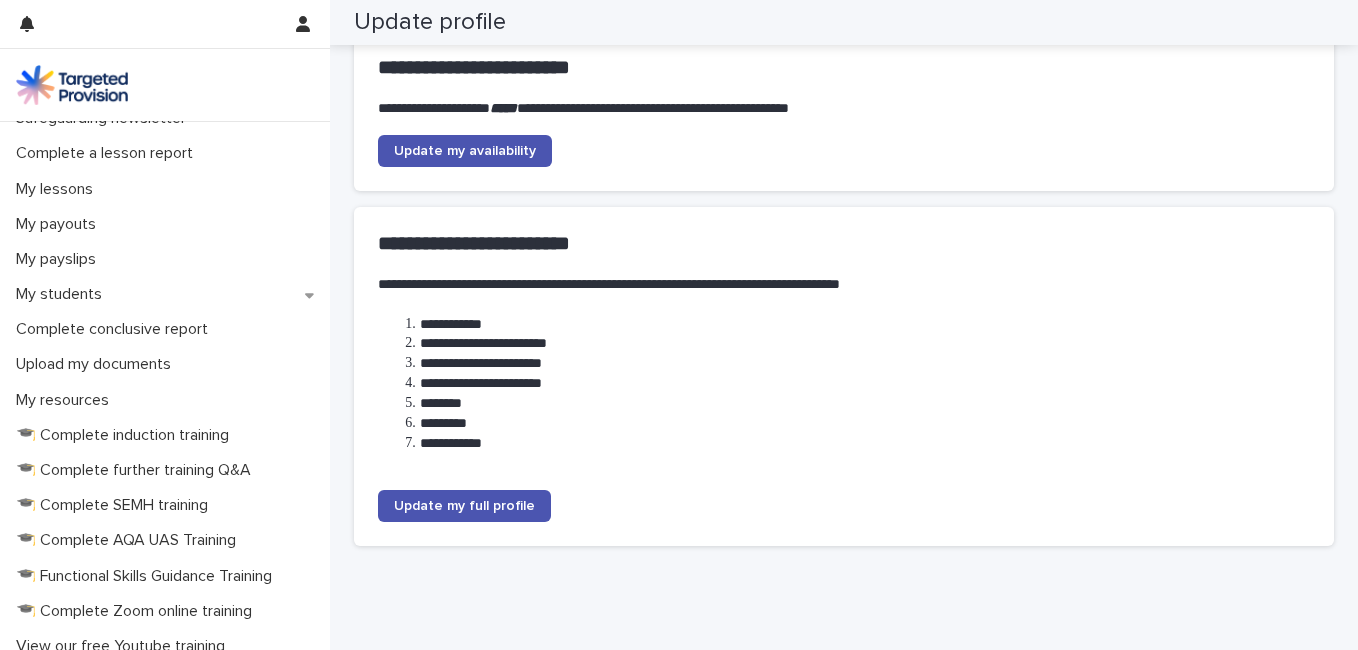 click at bounding box center (844, 464) 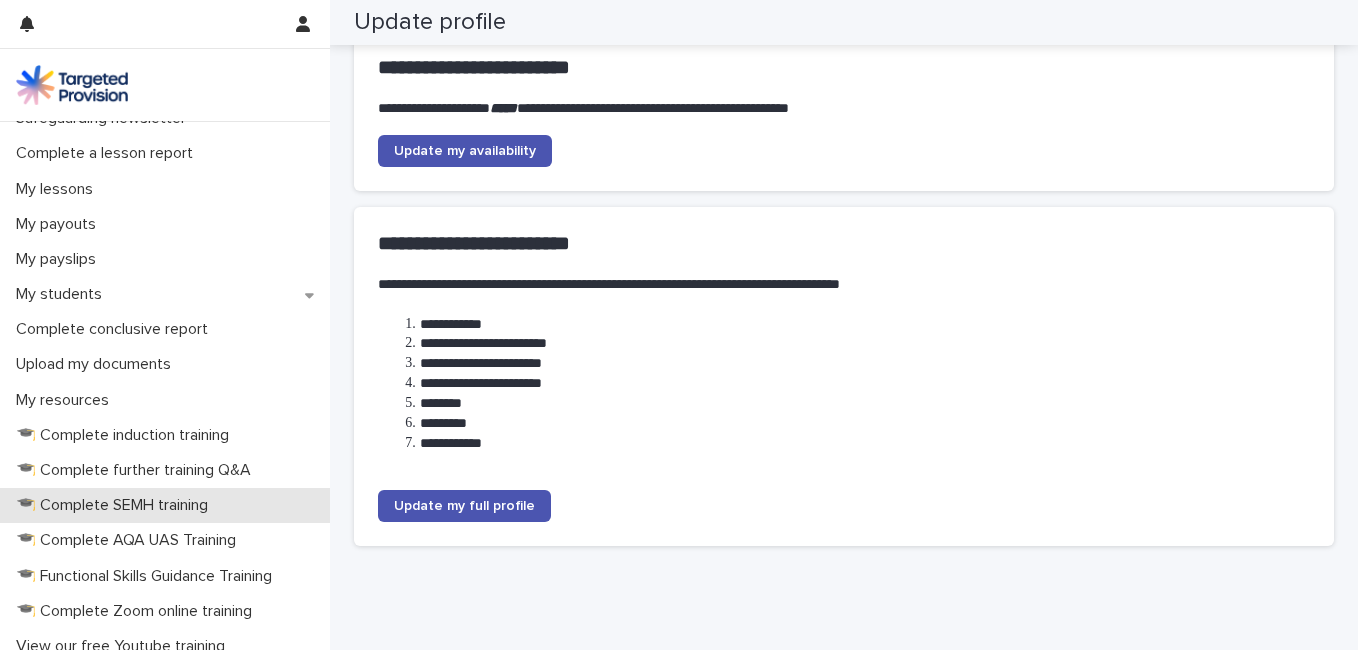 click on "🎓 Complete SEMH training" at bounding box center (116, 505) 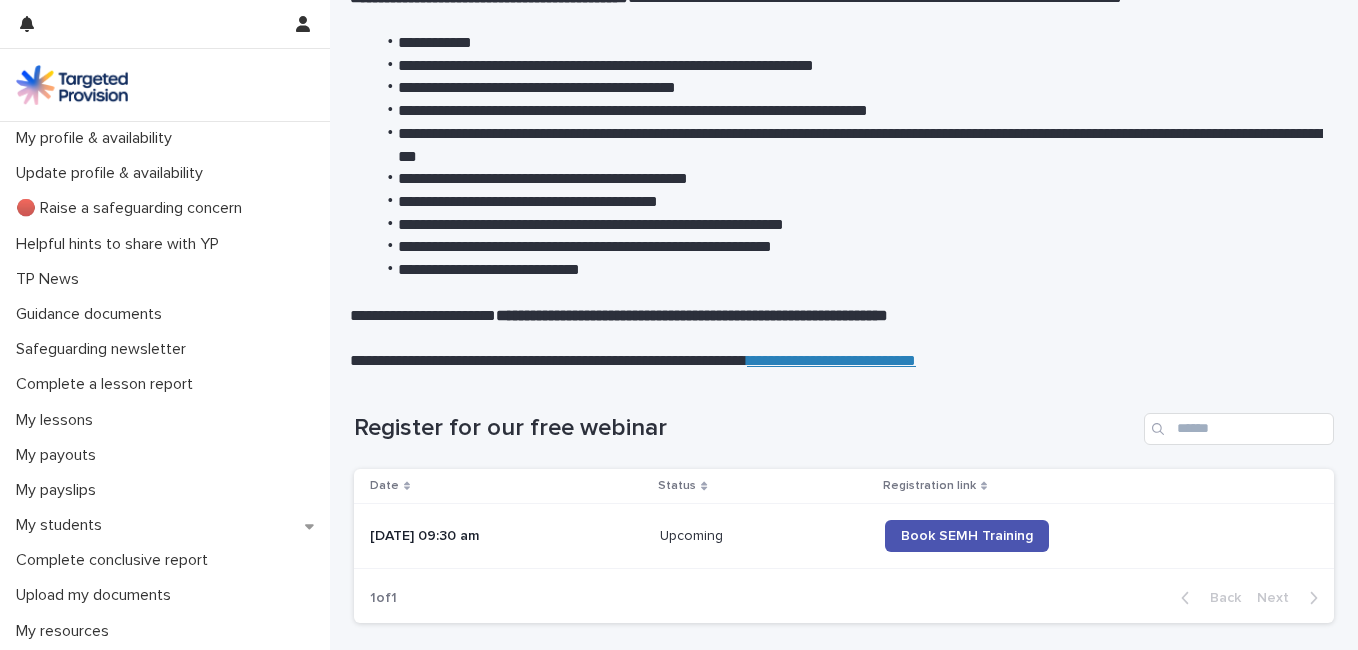 scroll, scrollTop: 0, scrollLeft: 0, axis: both 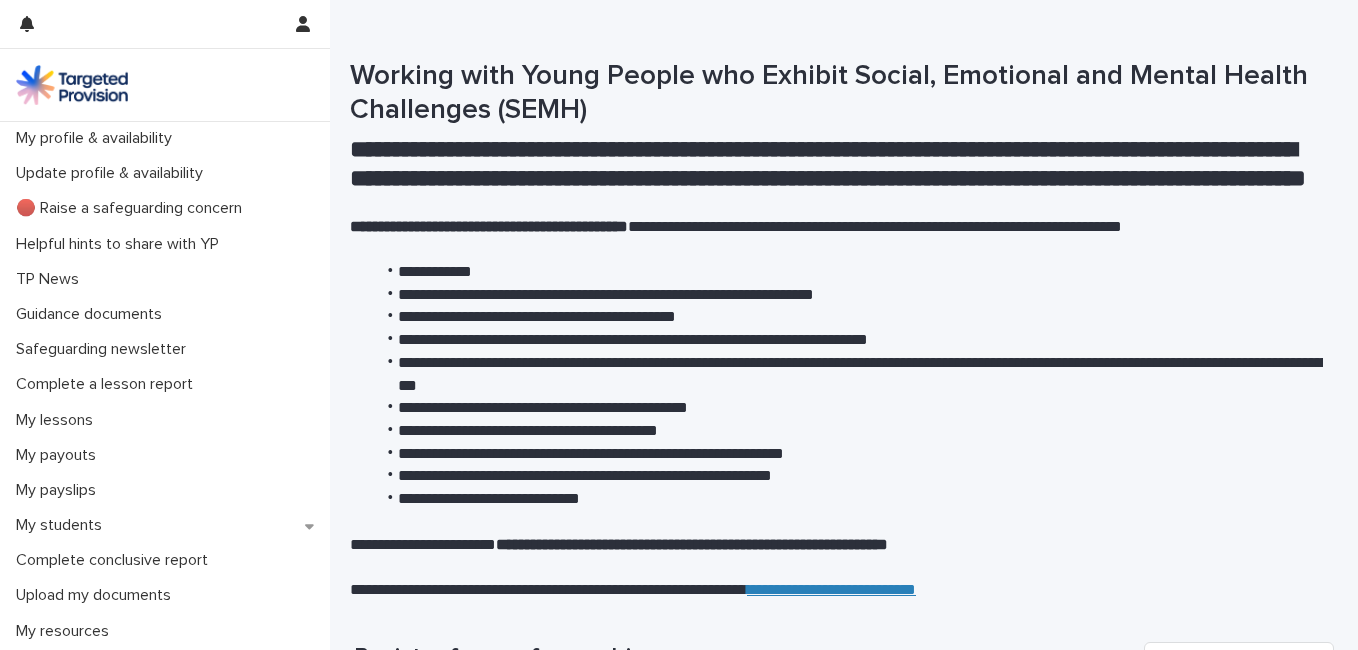 click on "**********" at bounding box center (848, 317) 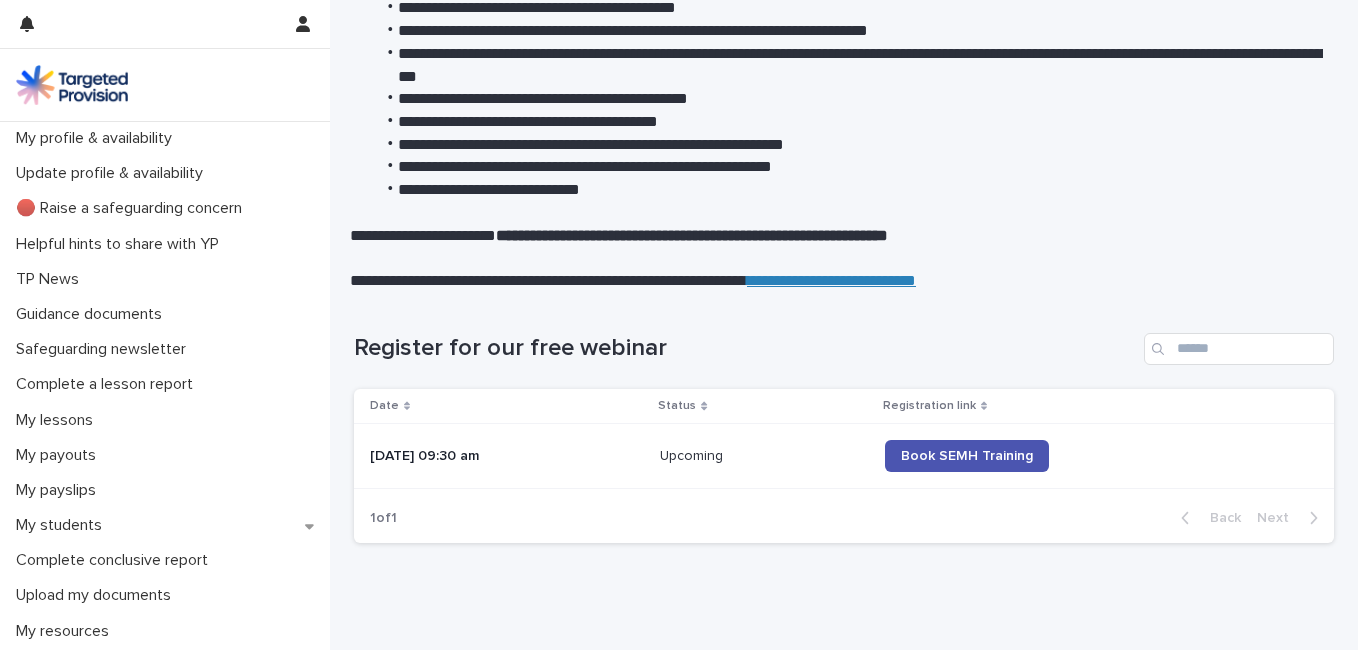 scroll, scrollTop: 317, scrollLeft: 0, axis: vertical 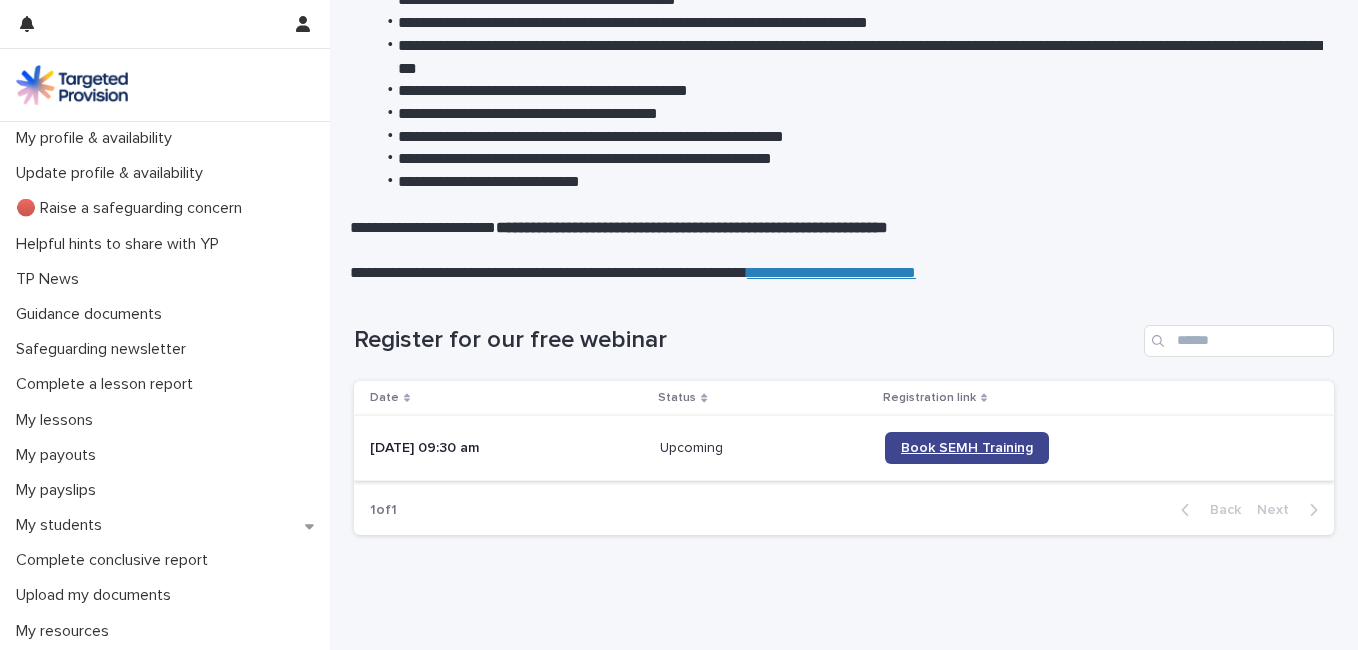 click on "Book SEMH Training" at bounding box center [967, 448] 